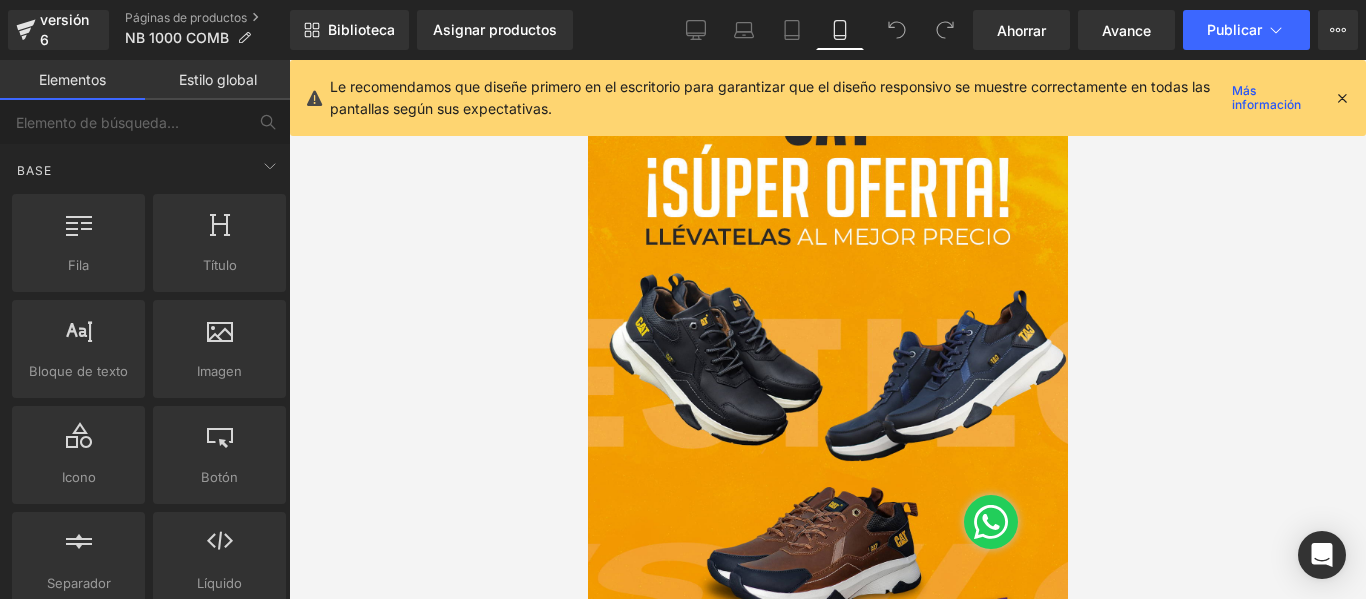scroll, scrollTop: 4385, scrollLeft: 0, axis: vertical 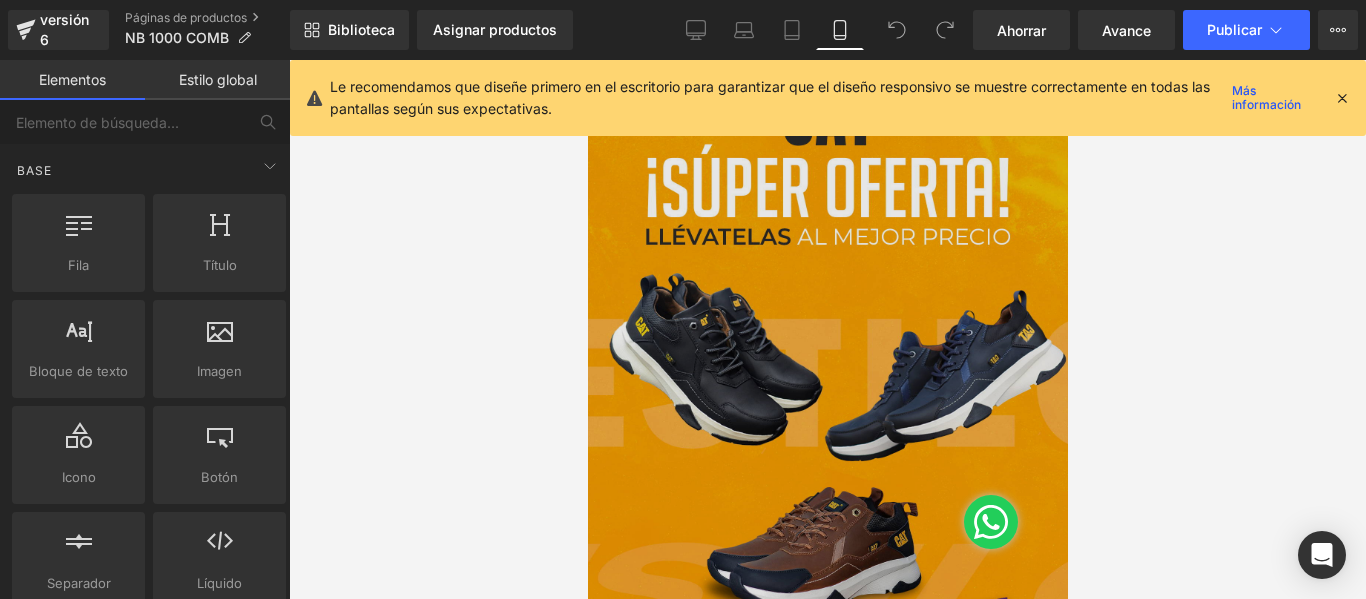 click at bounding box center [827, 421] 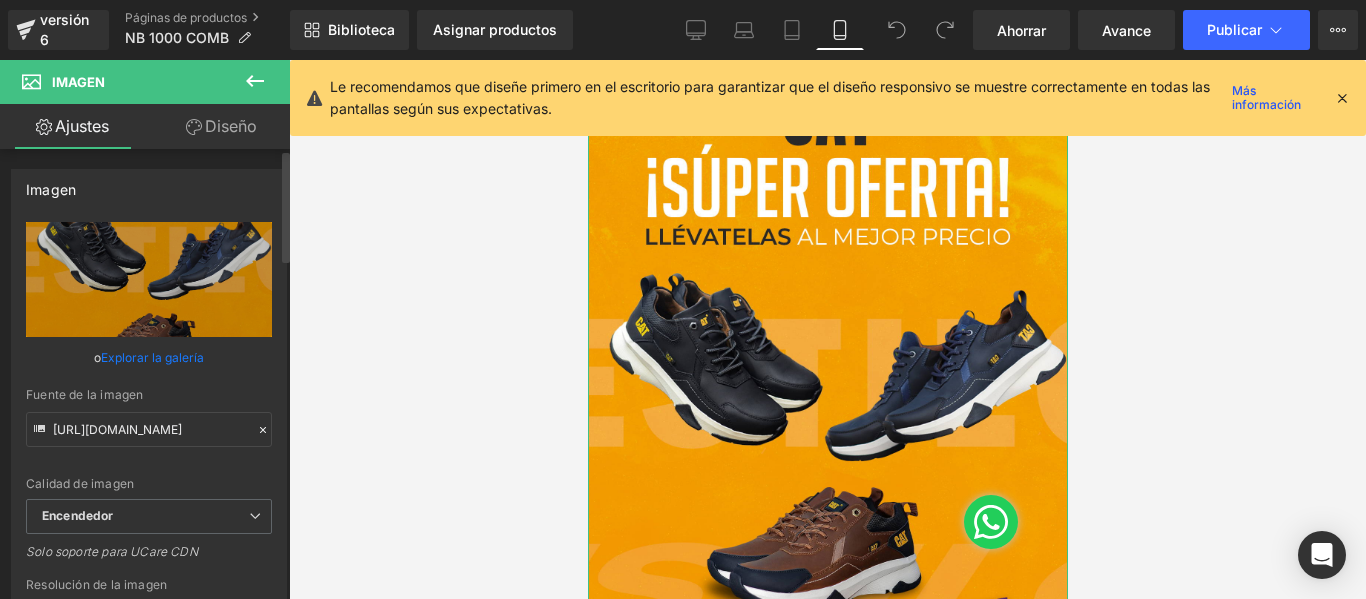 click on "Explorar la galería" at bounding box center [152, 357] 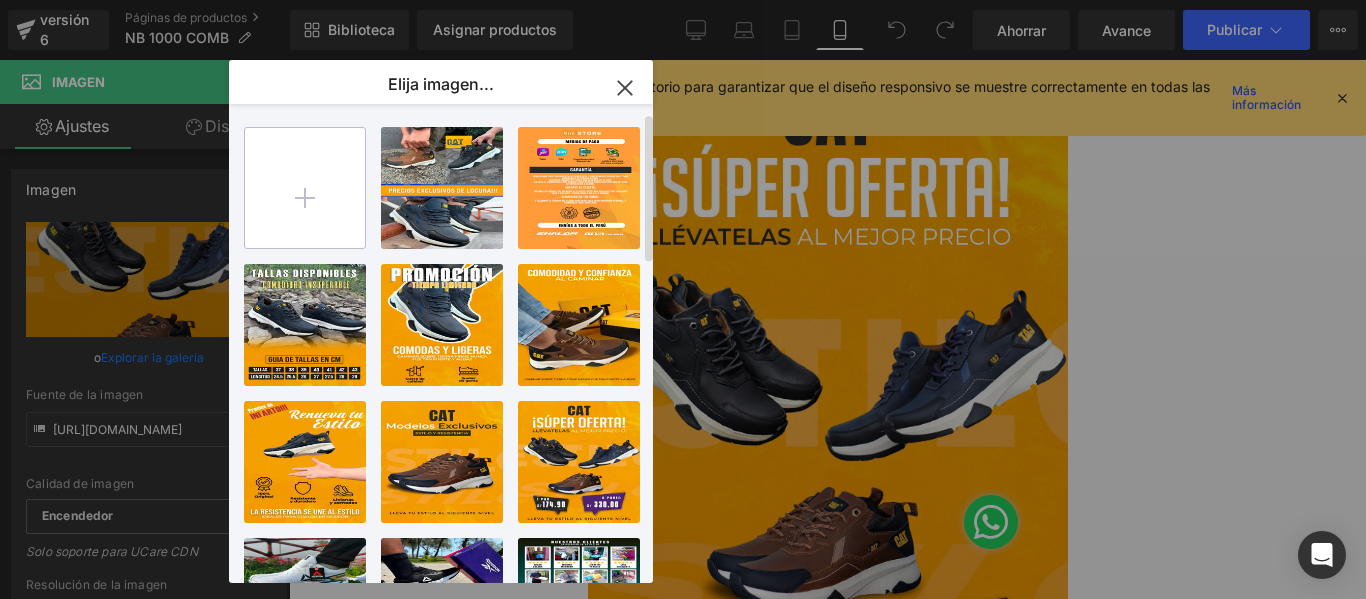 click at bounding box center [305, 188] 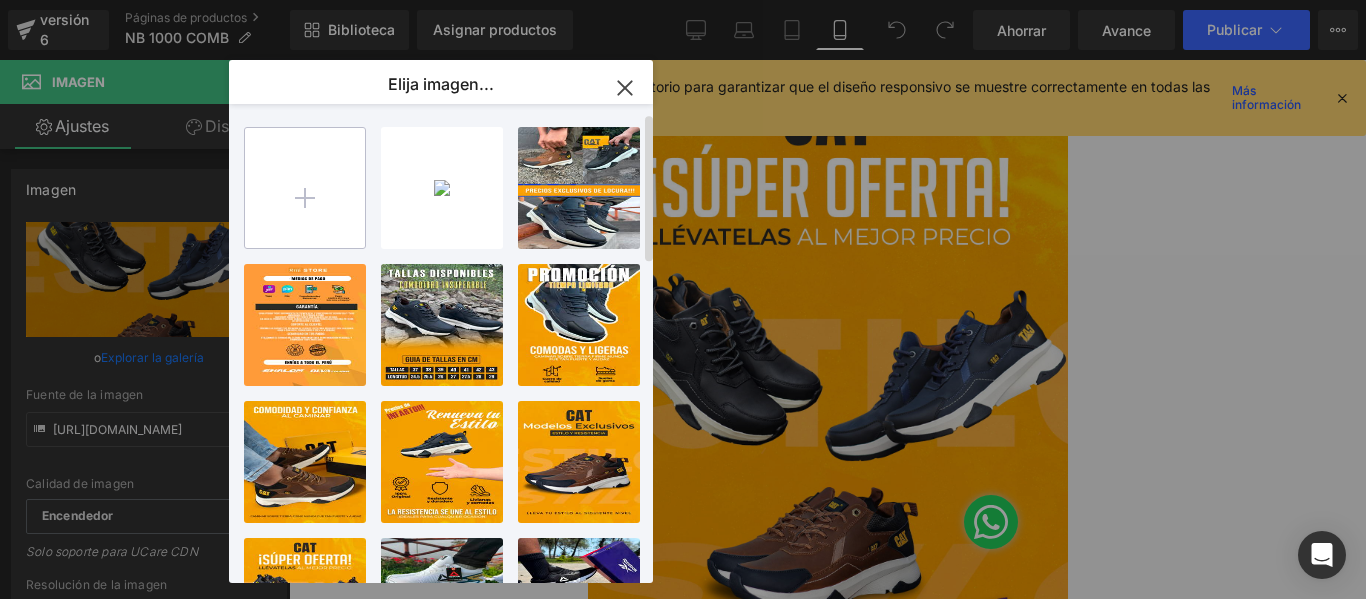 type 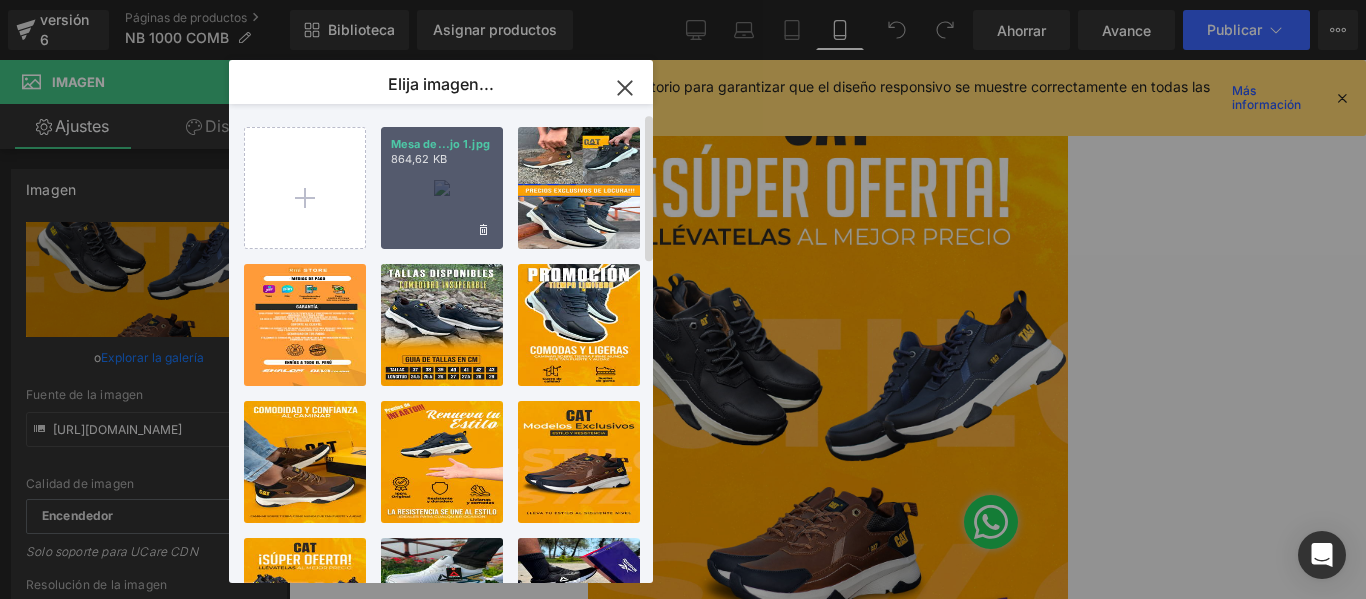 click on "Mesa de...jo 1.jpg 864,62 KB" at bounding box center [442, 188] 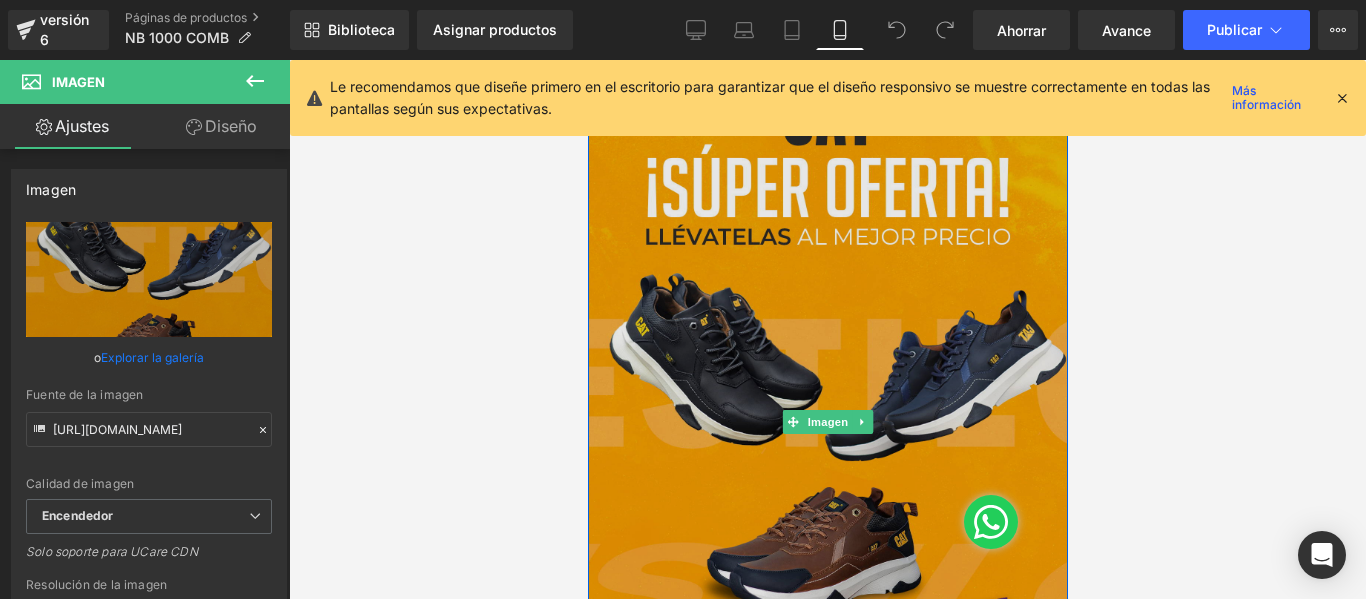 click at bounding box center [827, 421] 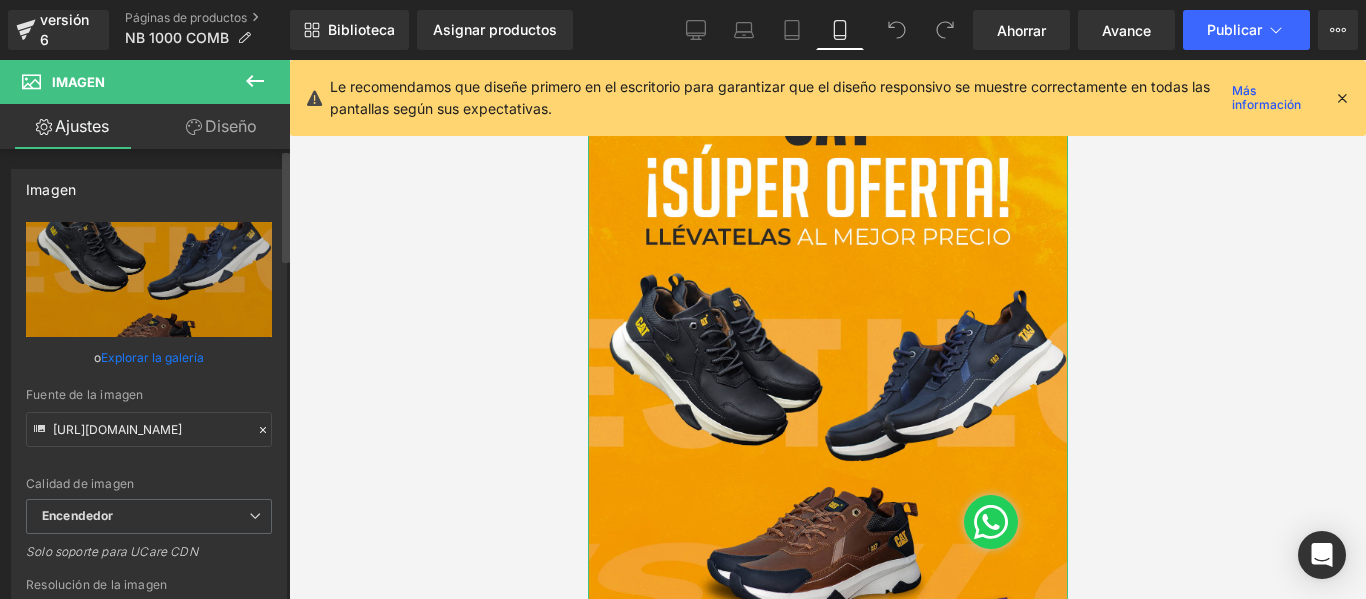 click on "Explorar la galería" at bounding box center [152, 357] 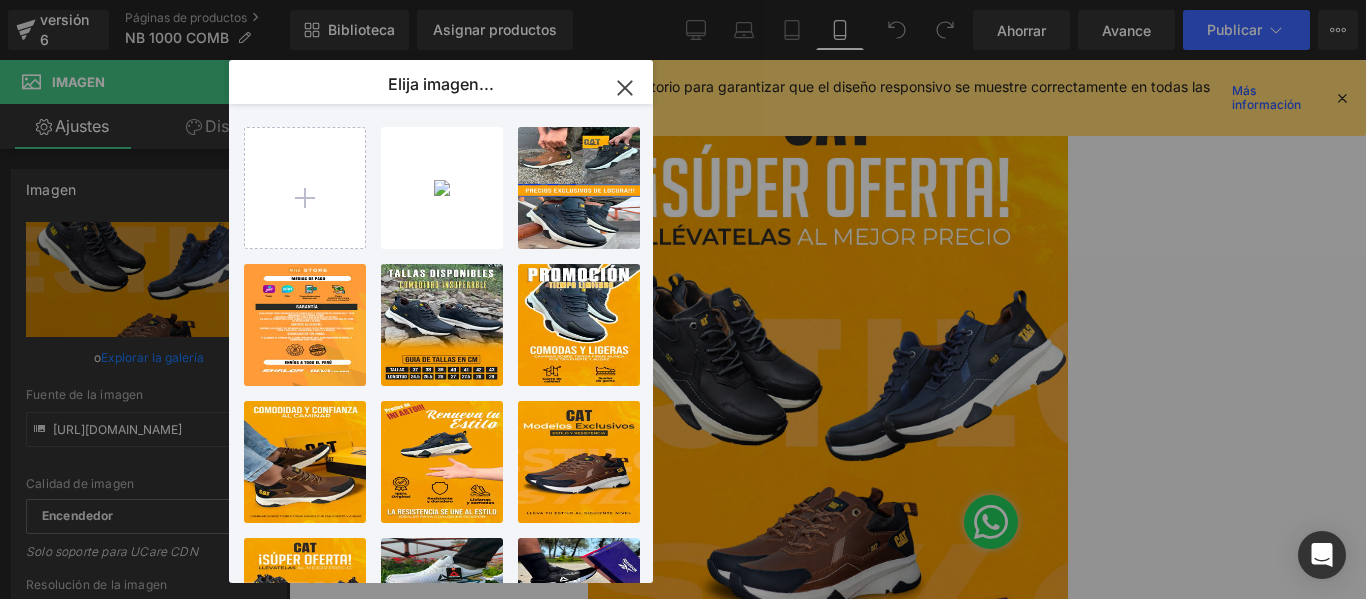 click on "Elija imagen..." at bounding box center (441, 85) 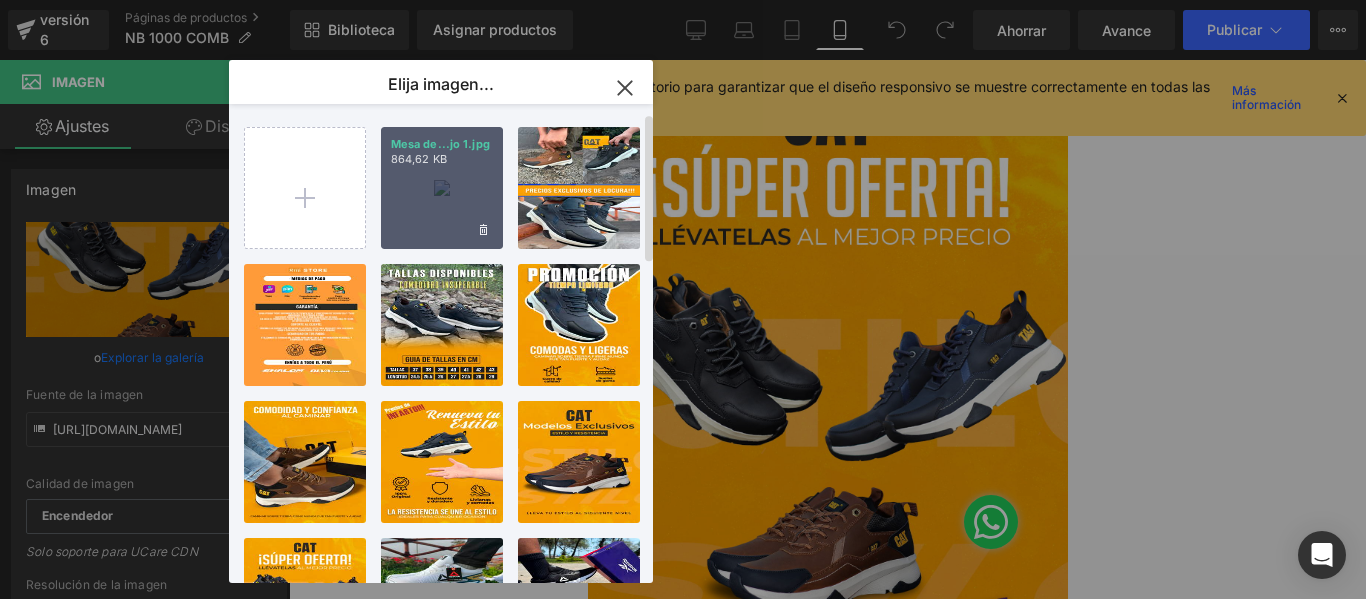 click on "Mesa de...jo 1.jpg 864,62 KB" at bounding box center (442, 188) 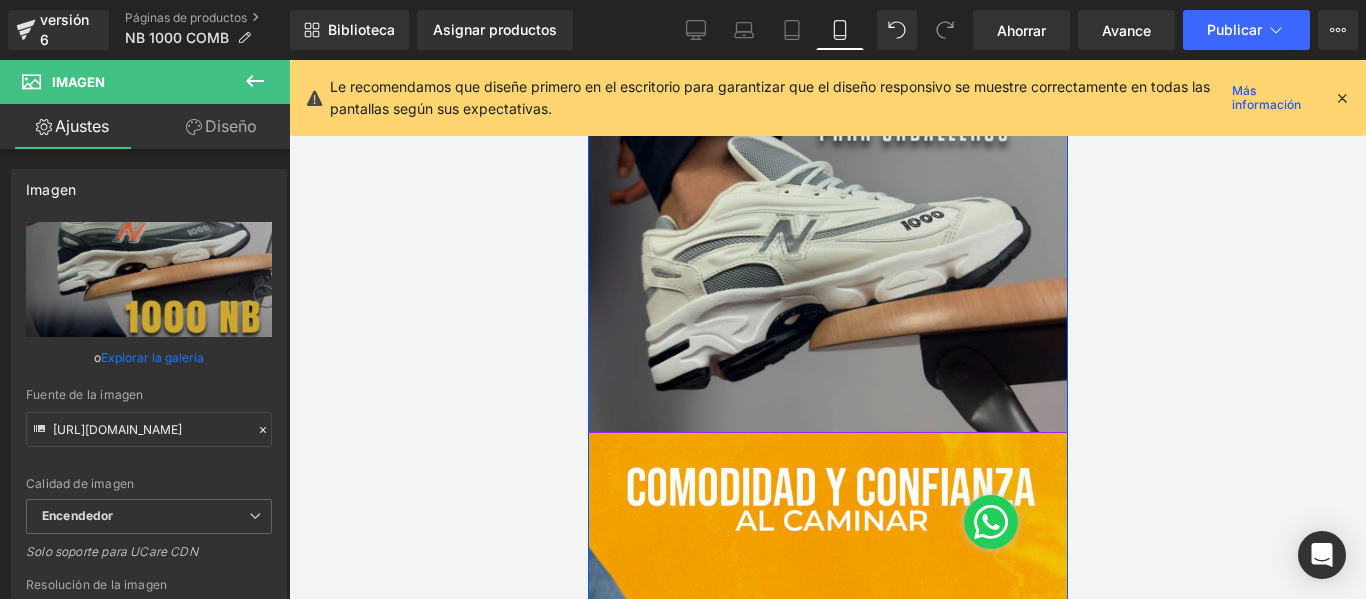 scroll, scrollTop: 720, scrollLeft: 0, axis: vertical 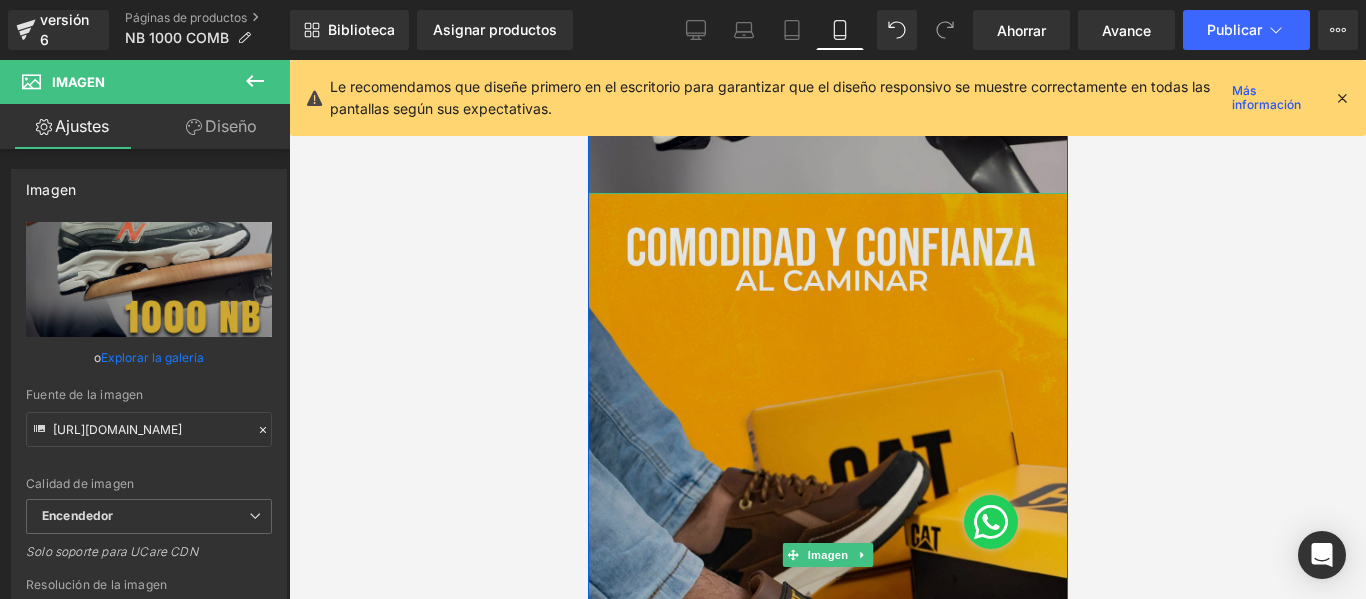 click at bounding box center [827, 554] 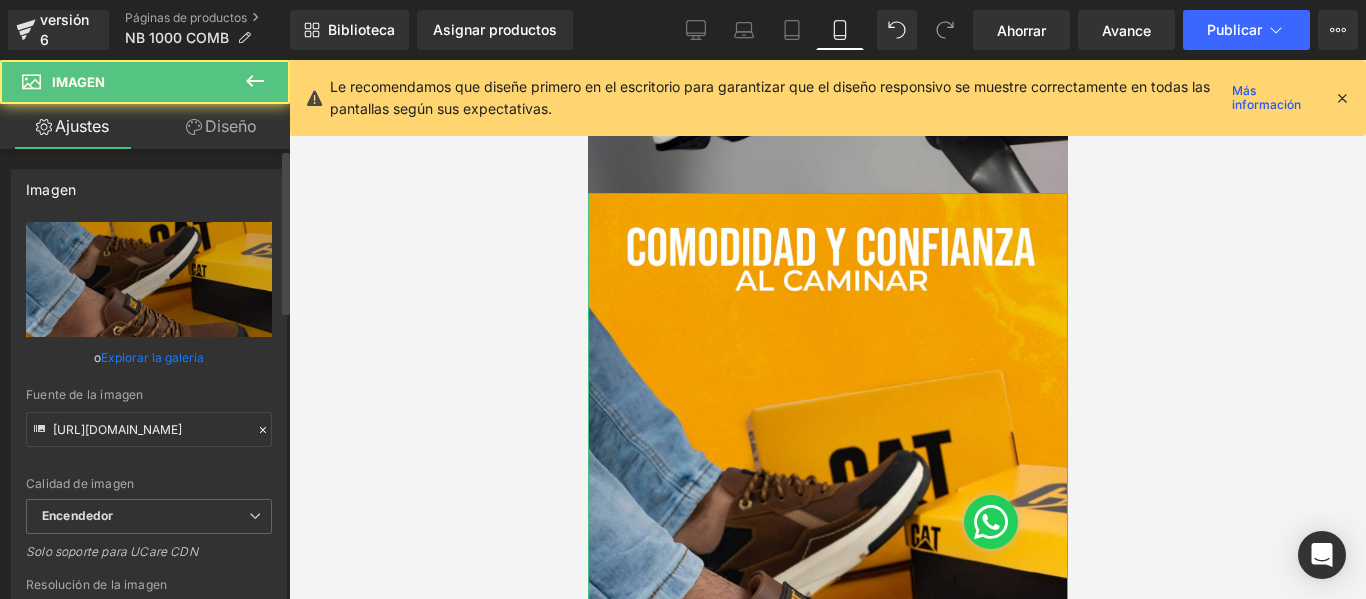 click on "Explorar la galería" at bounding box center [152, 357] 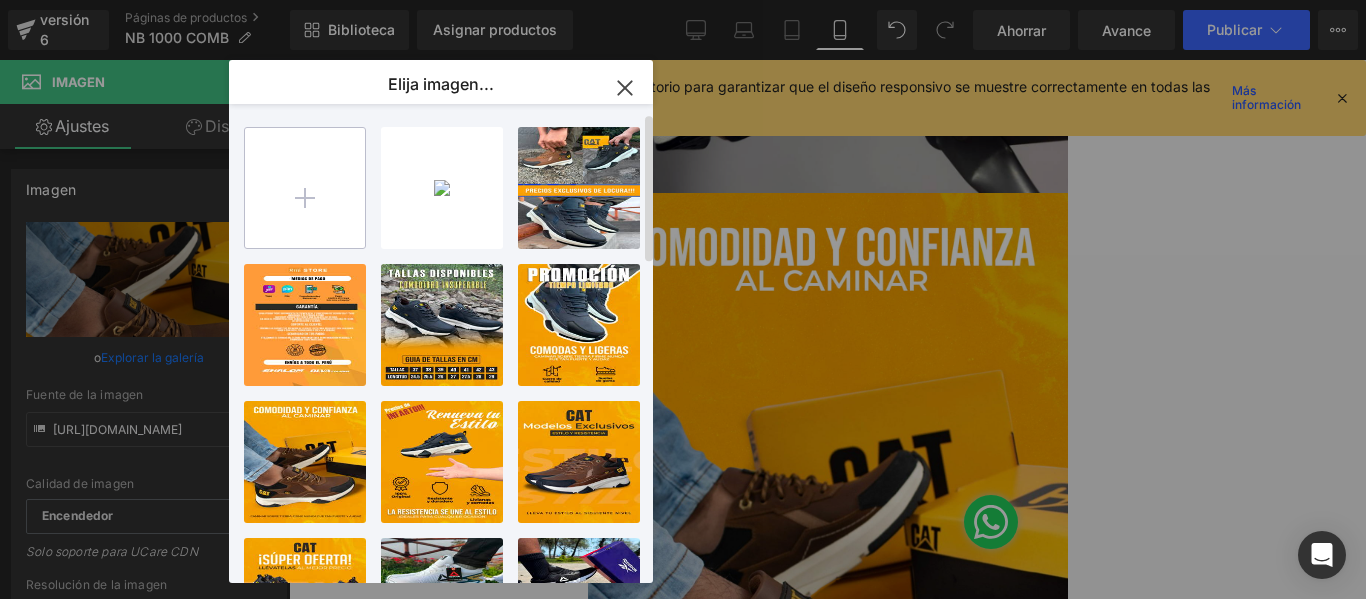 click at bounding box center (305, 188) 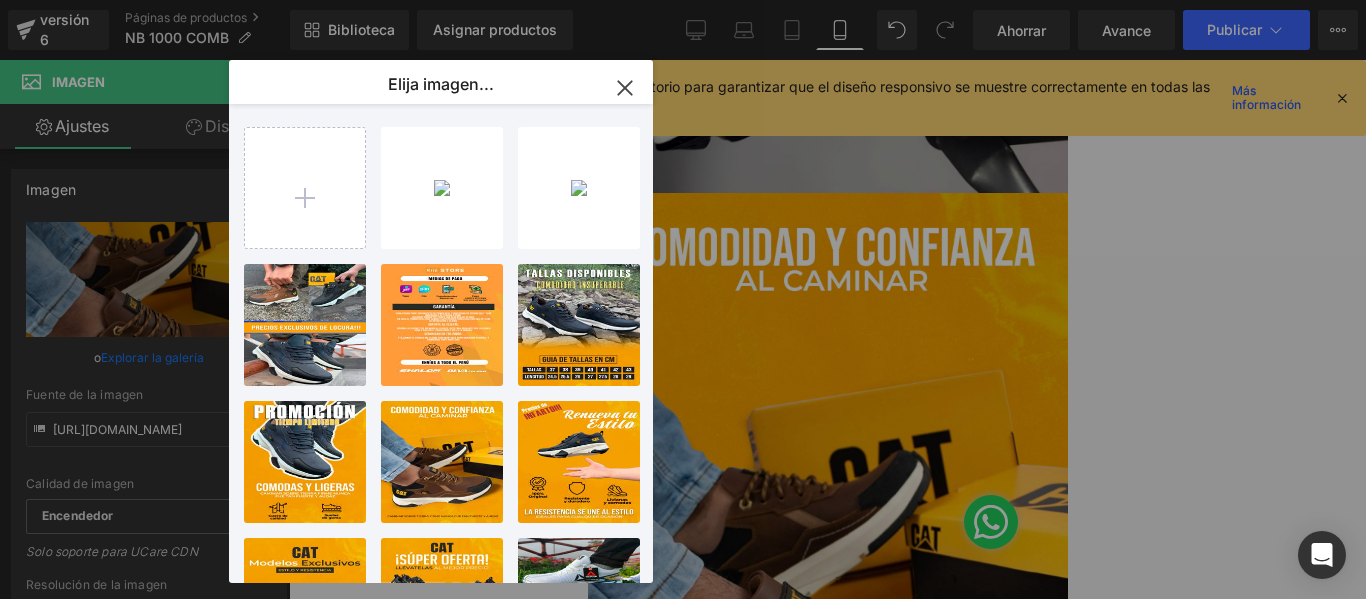 type 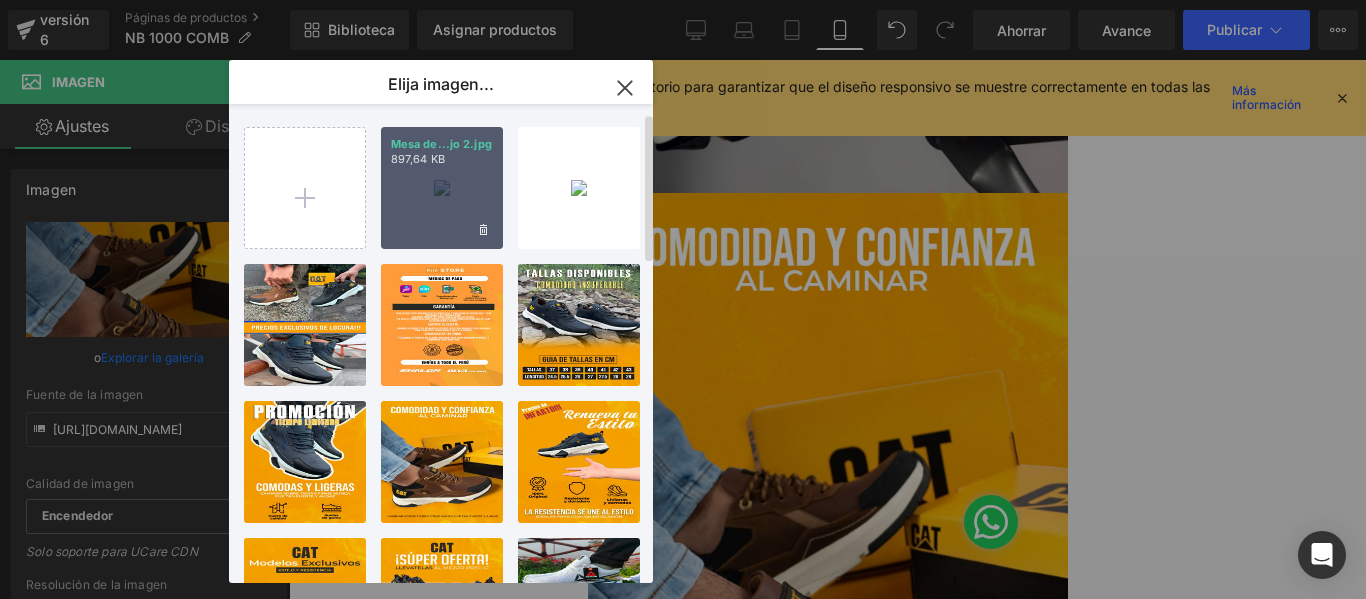 click on "Mesa de...jo 2.jpg 897,64 KB" at bounding box center (442, 188) 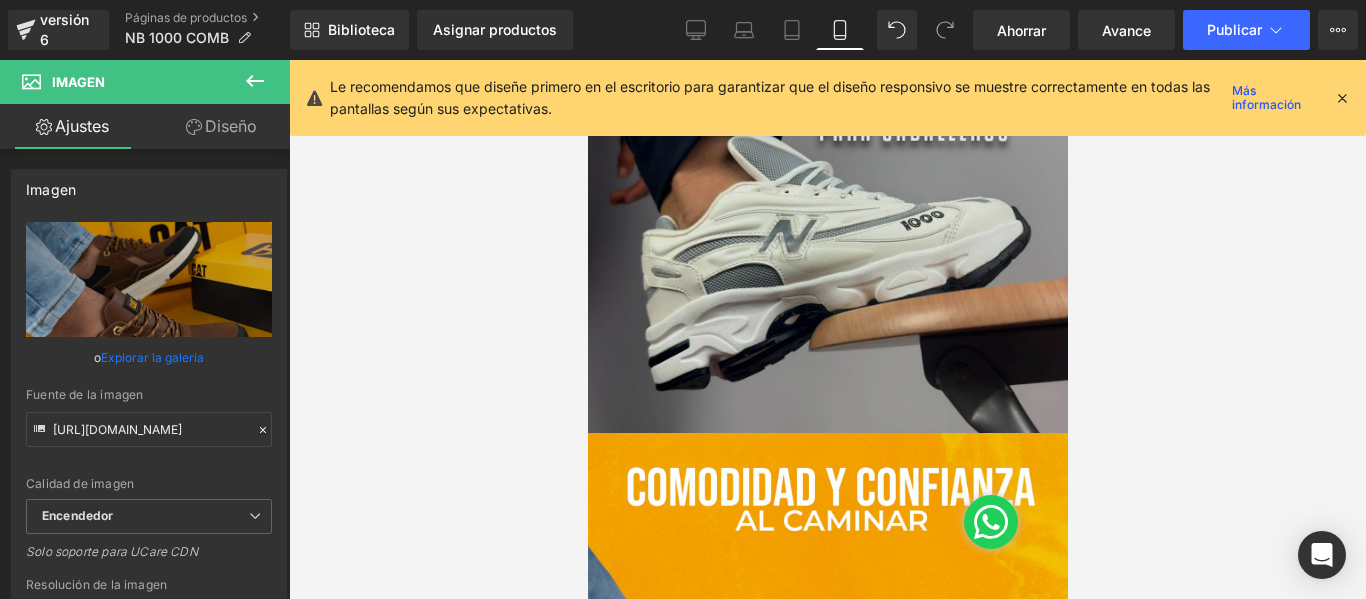 scroll, scrollTop: 720, scrollLeft: 0, axis: vertical 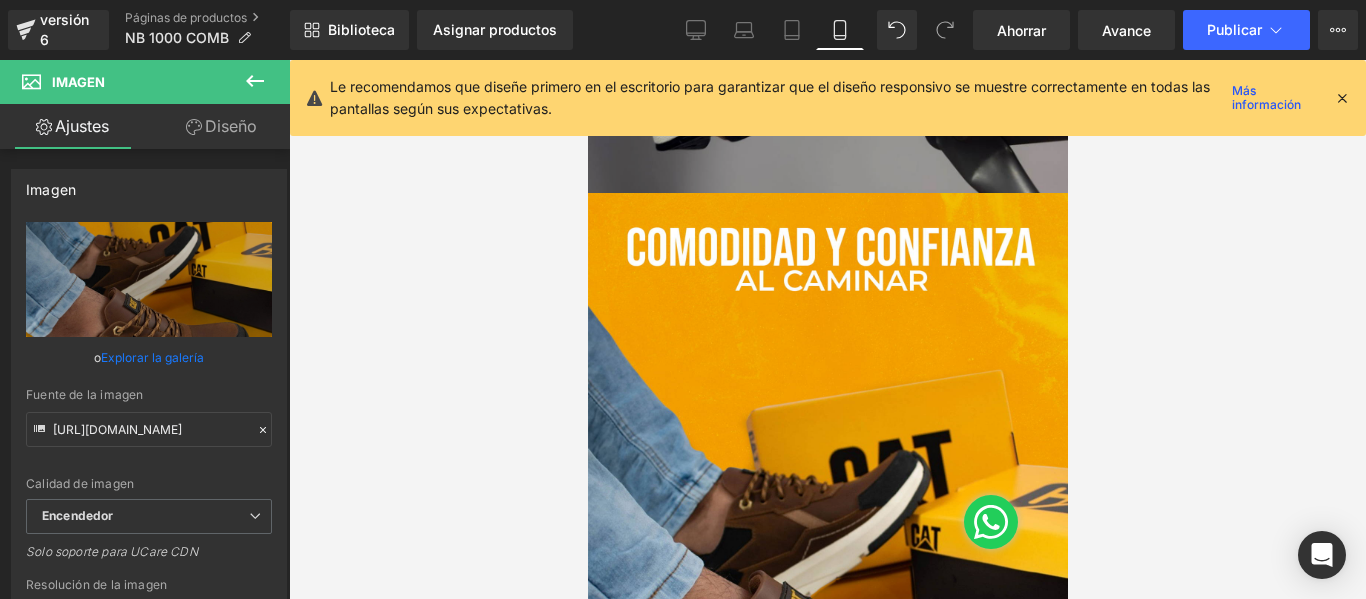 click at bounding box center [827, 554] 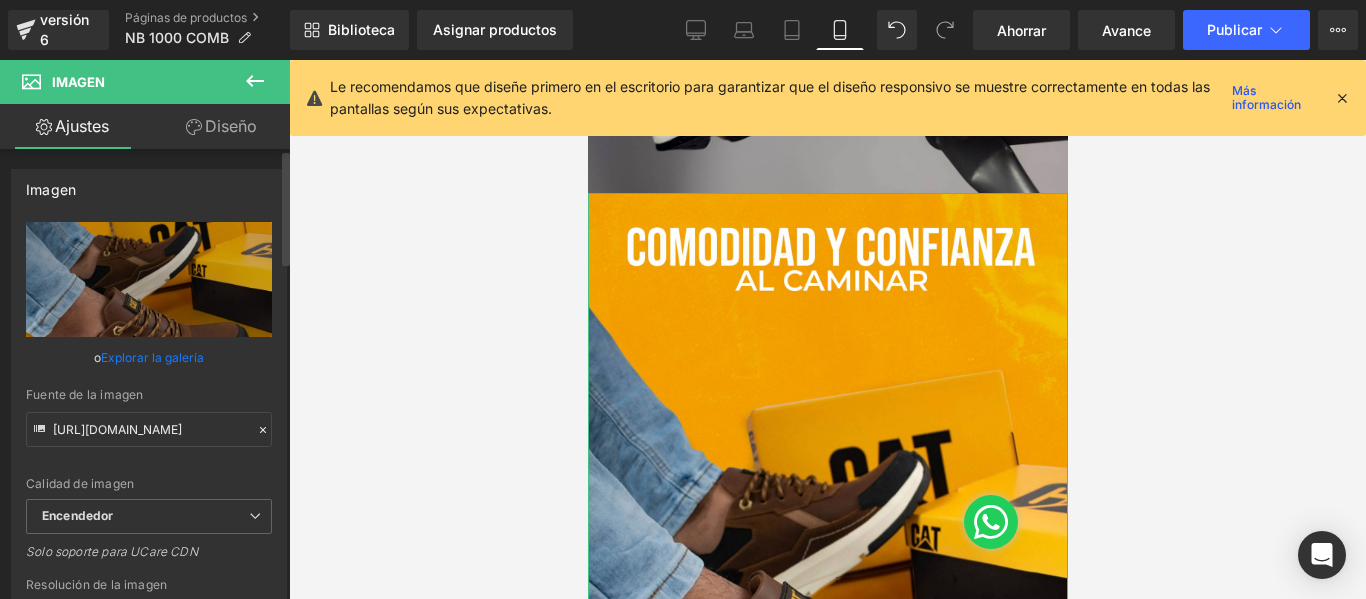 click on "Explorar la galería" at bounding box center [152, 357] 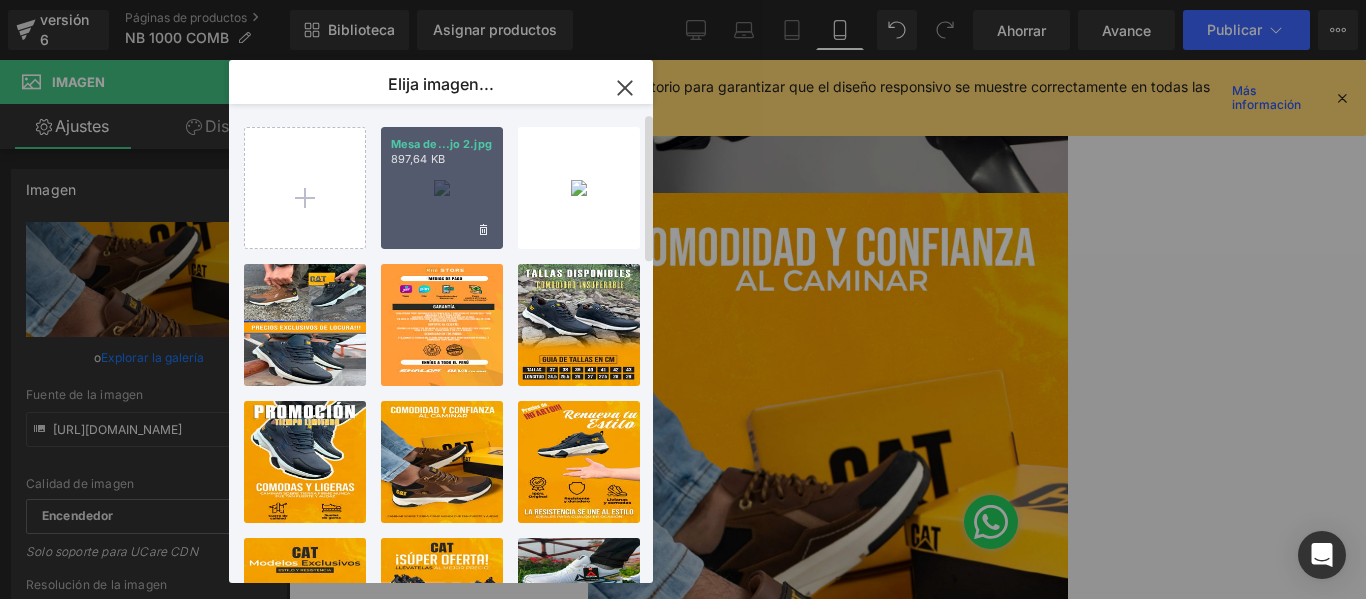 click on "Mesa de...jo 2.jpg 897,64 KB" at bounding box center [442, 188] 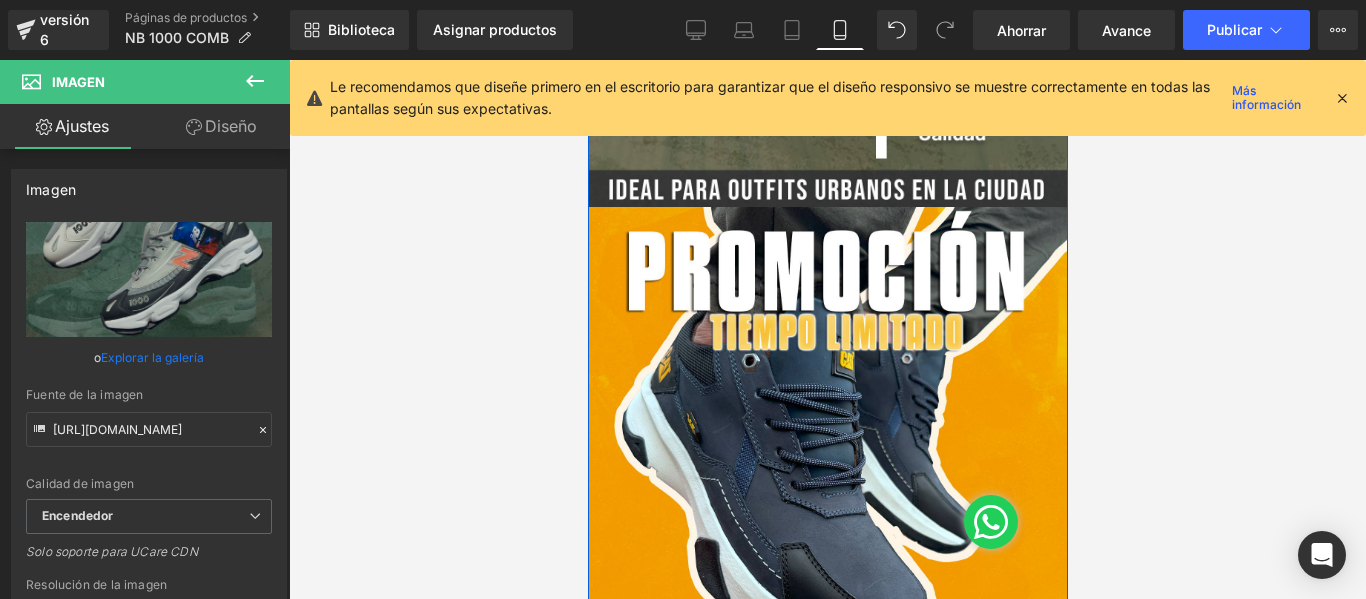 scroll, scrollTop: 1680, scrollLeft: 0, axis: vertical 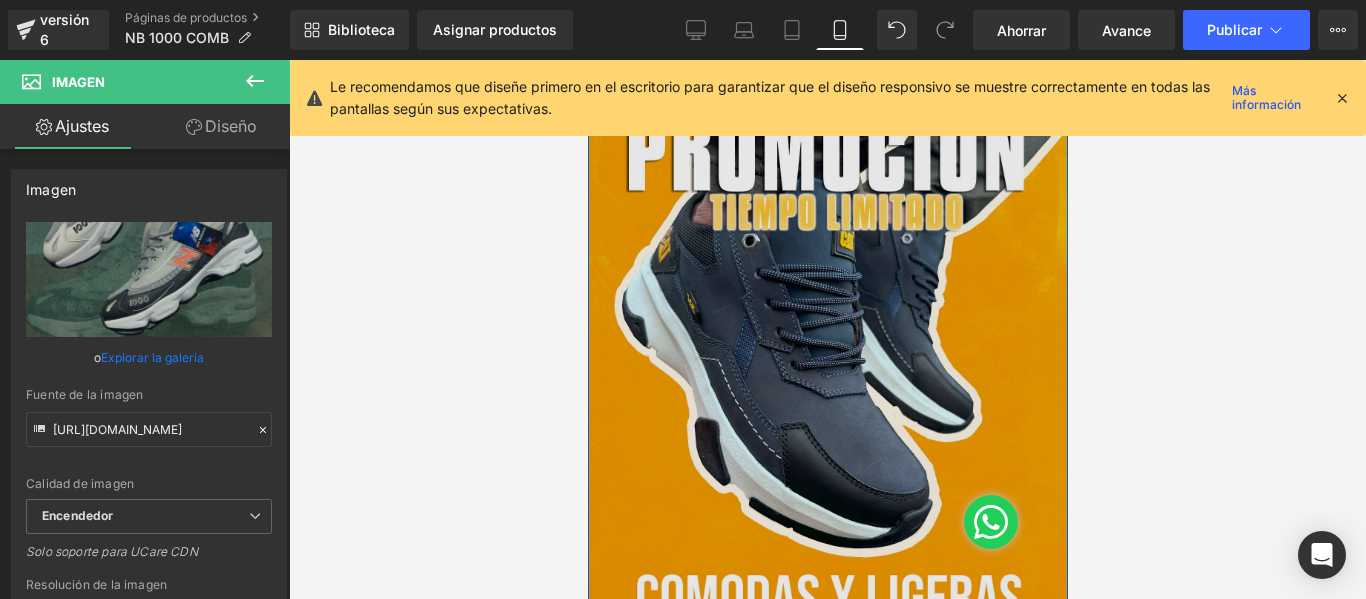 click at bounding box center (827, 448) 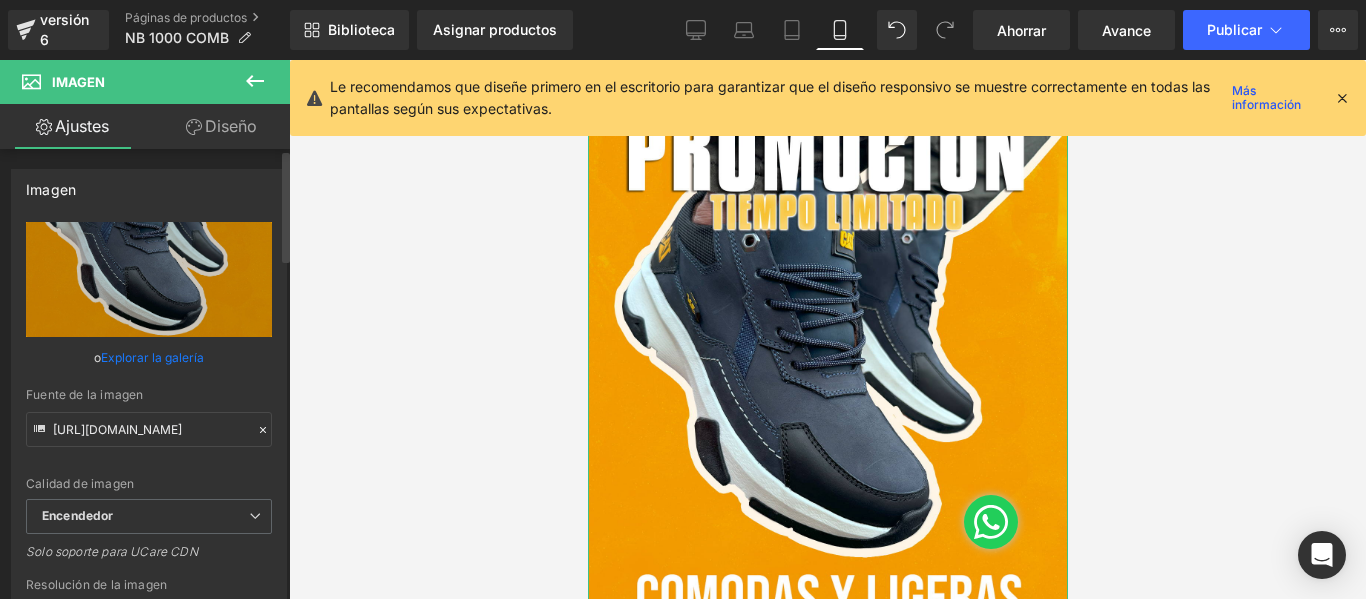 click on "Explorar la galería" at bounding box center (152, 357) 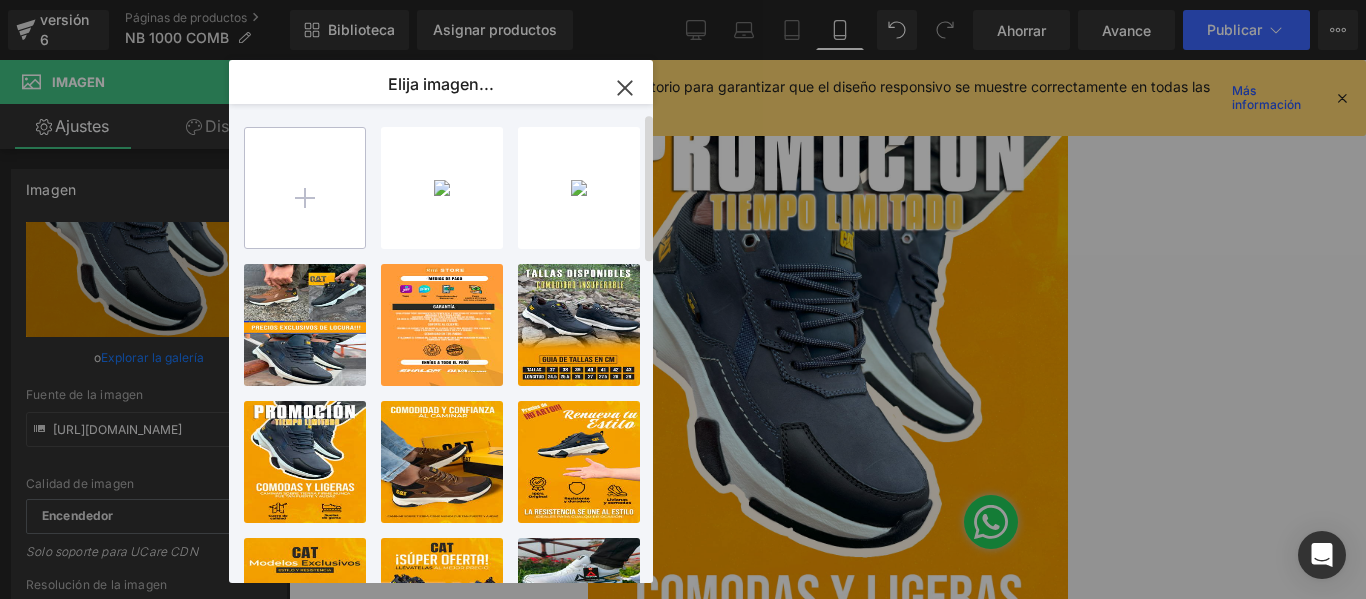 click at bounding box center (305, 188) 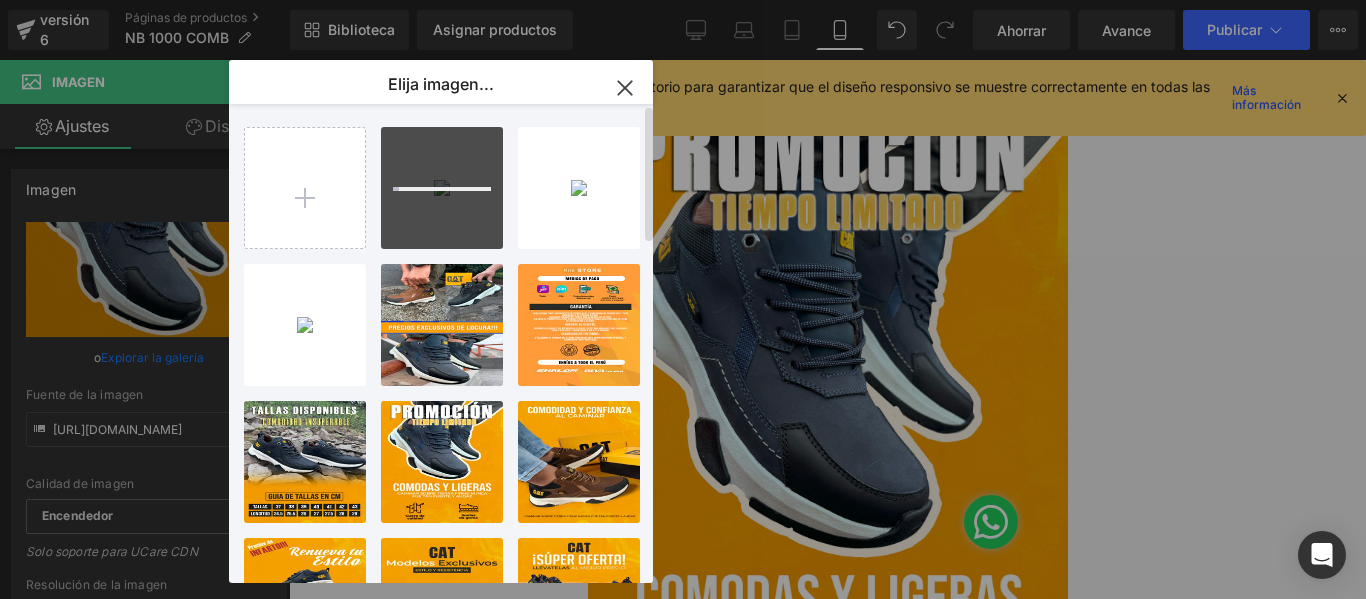 scroll, scrollTop: 0, scrollLeft: 0, axis: both 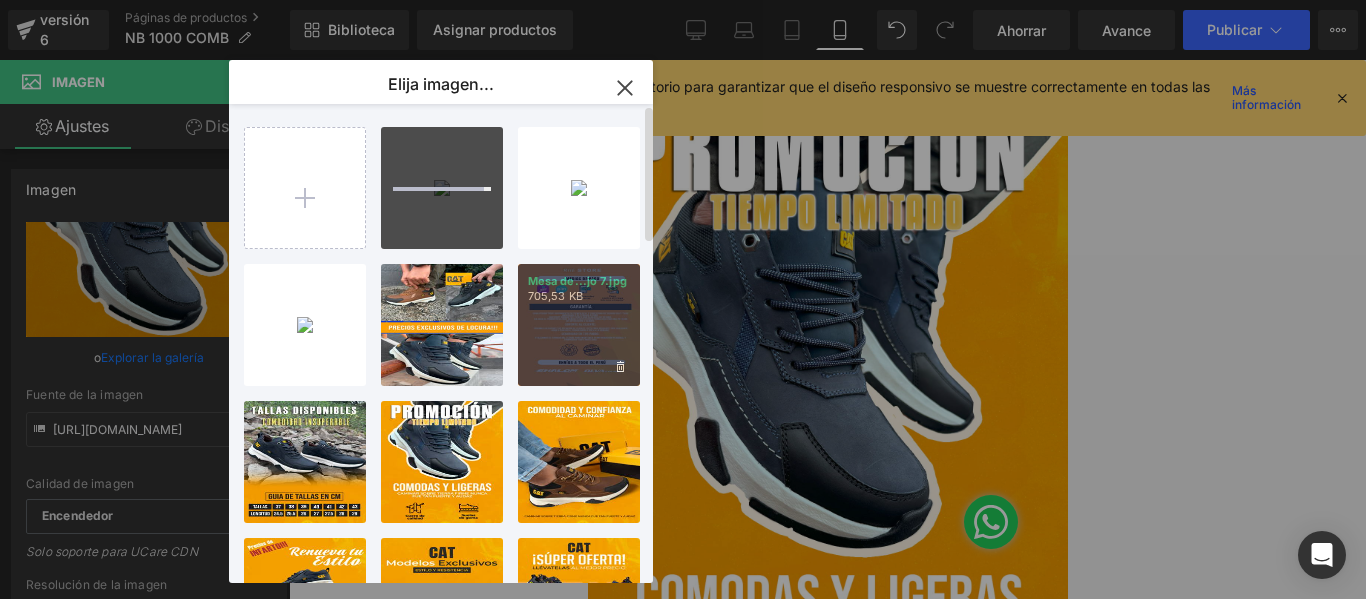 type 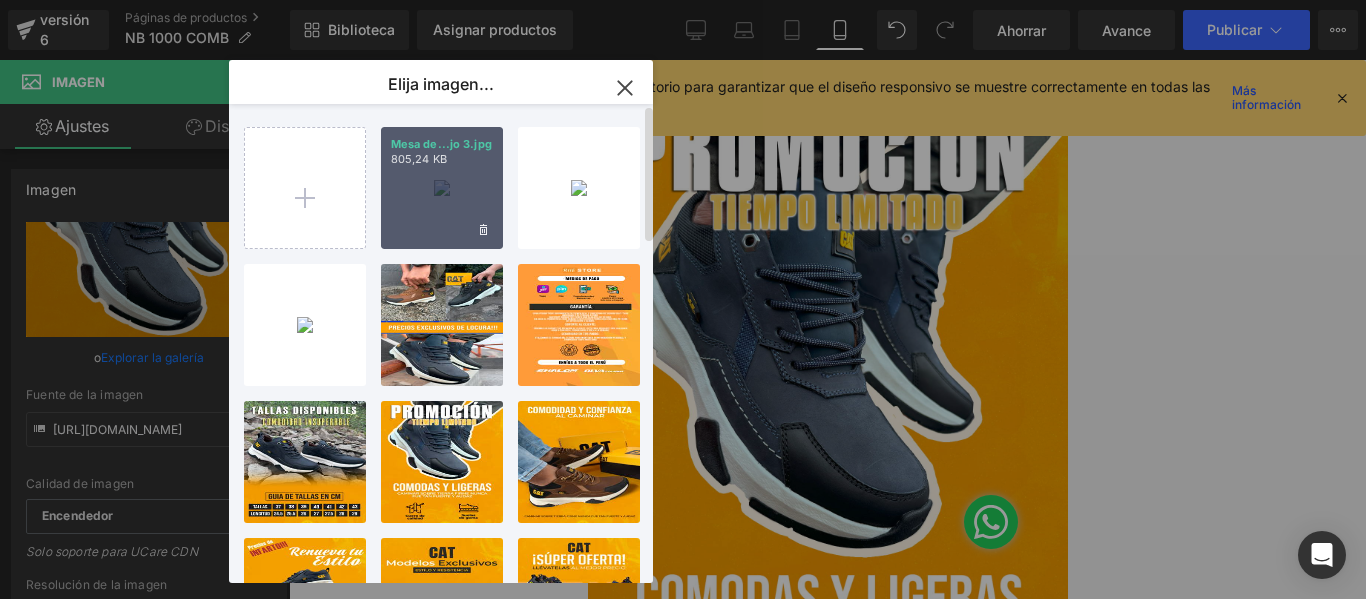 click on "Mesa de...jo 3.jpg 805,24 KB" at bounding box center (442, 188) 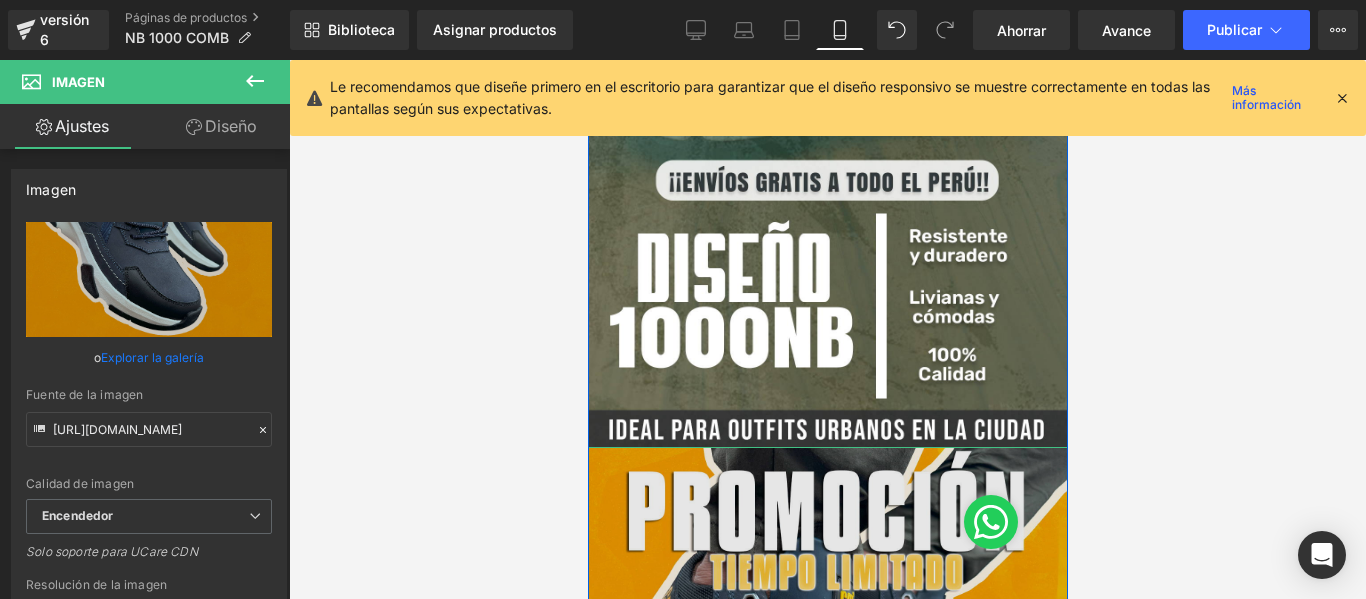 scroll, scrollTop: 1800, scrollLeft: 0, axis: vertical 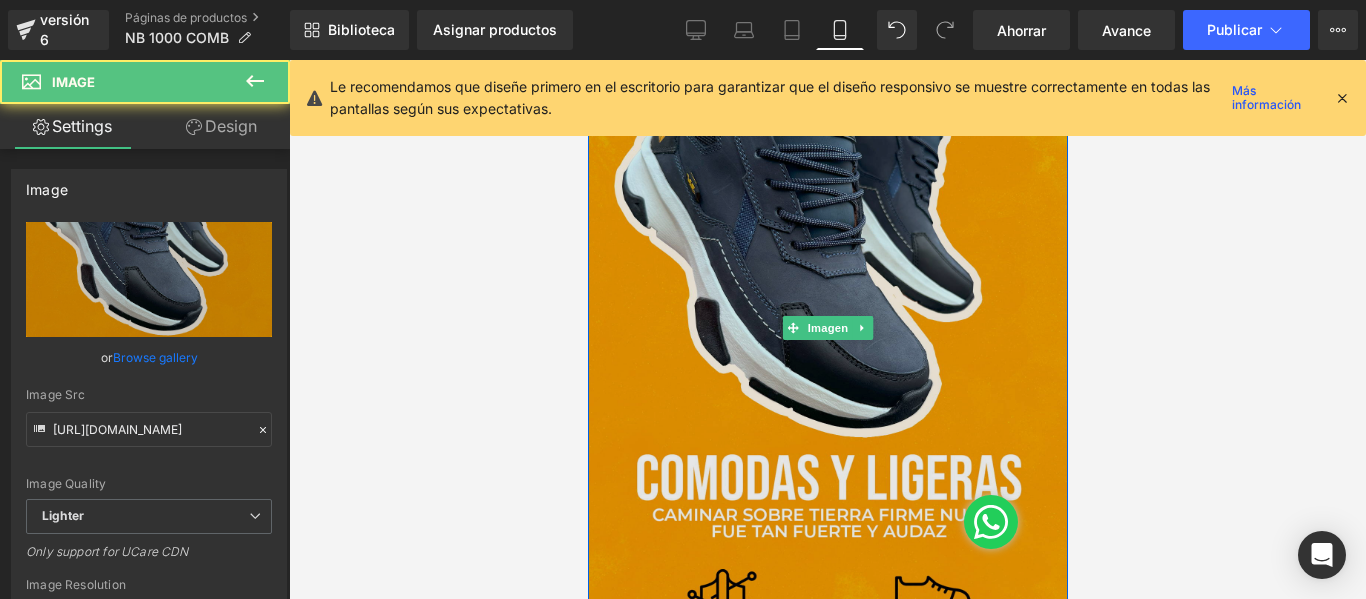 click at bounding box center [827, 328] 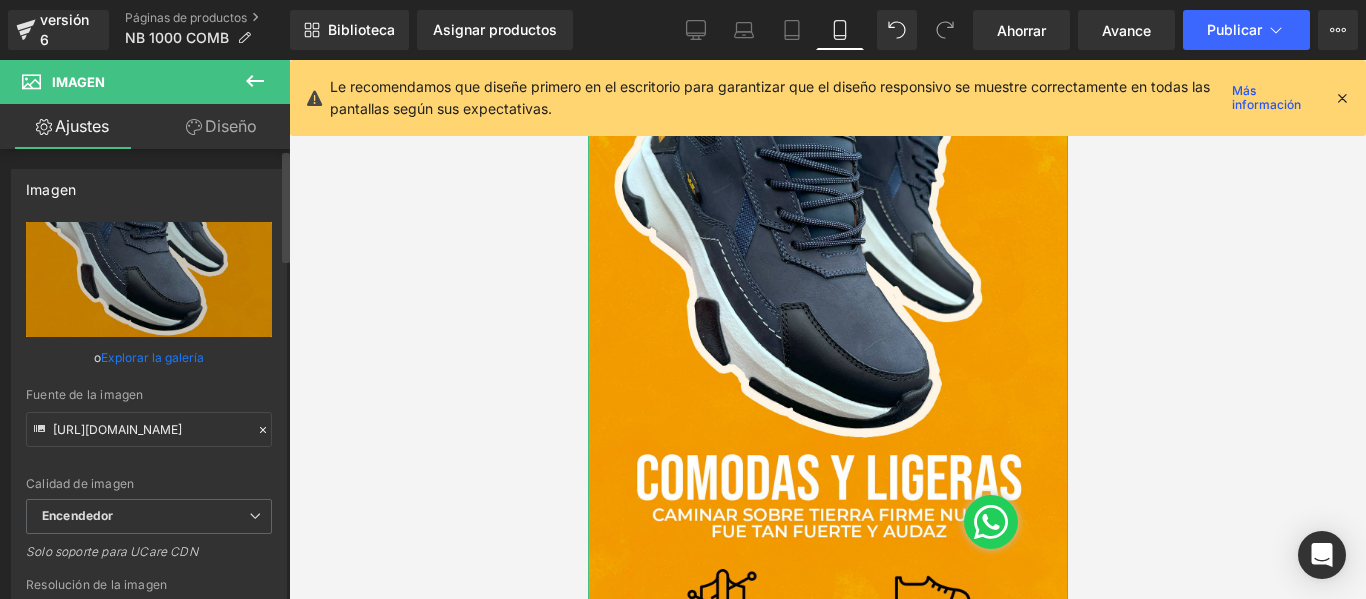 click on "Explorar la galería" at bounding box center [152, 357] 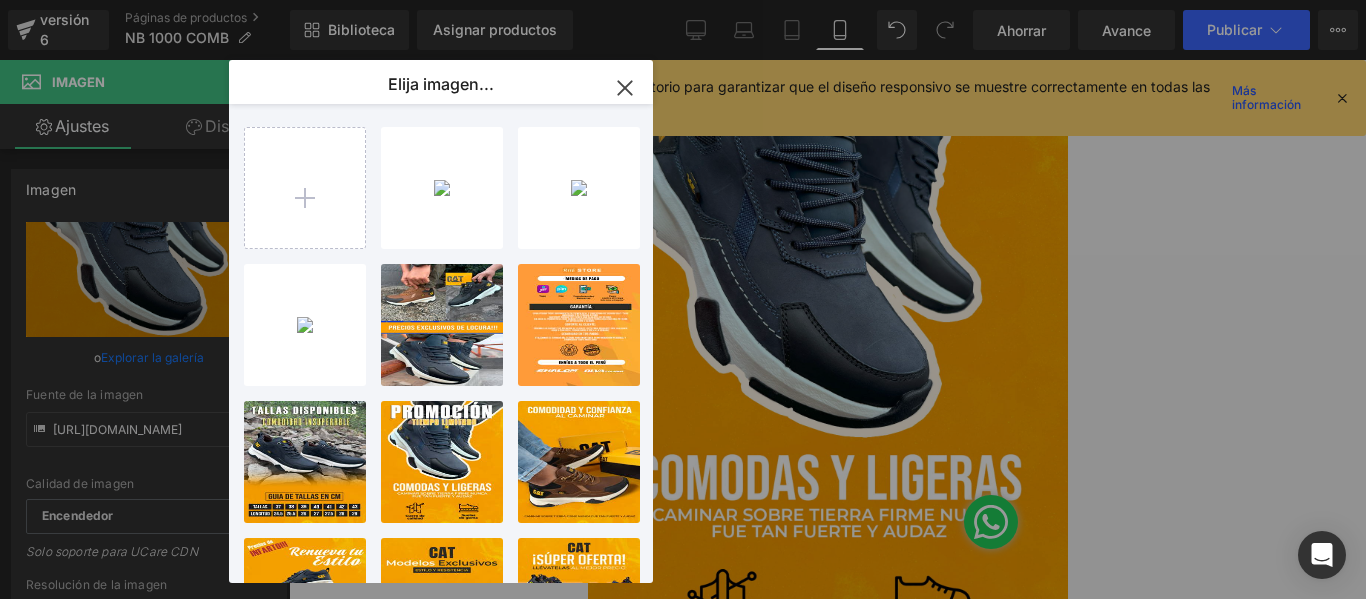click on "Mesa de...jo 3.jpg 805,24 KB" at bounding box center [0, 0] 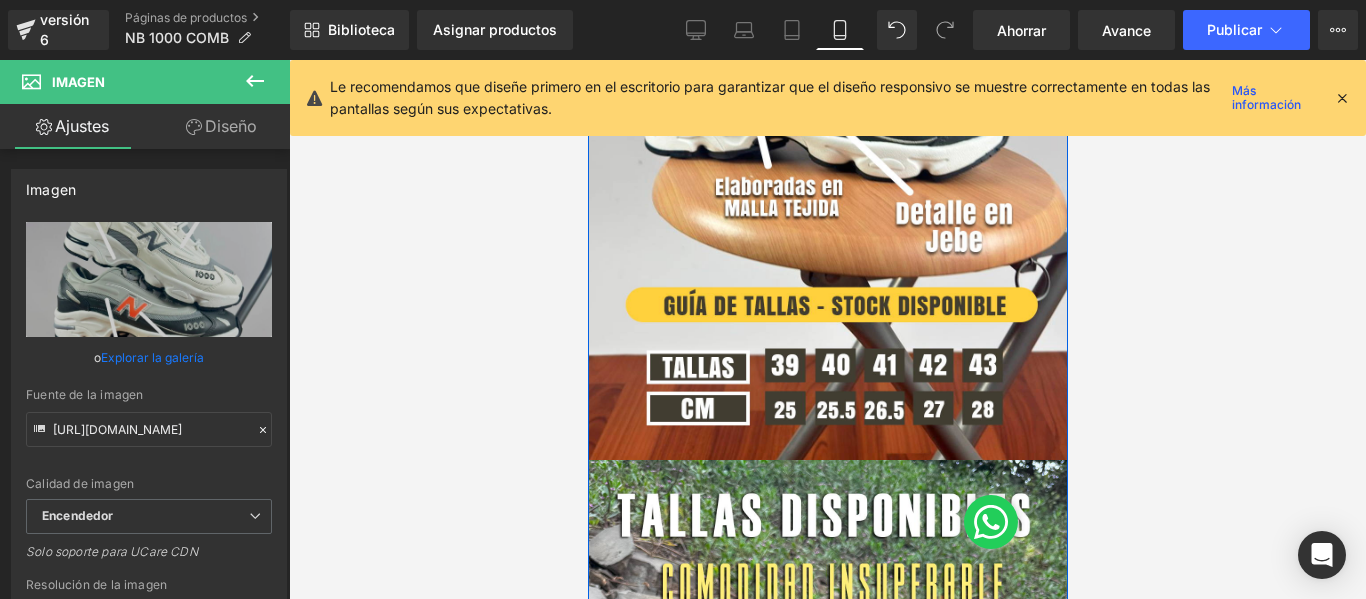 scroll, scrollTop: 2520, scrollLeft: 0, axis: vertical 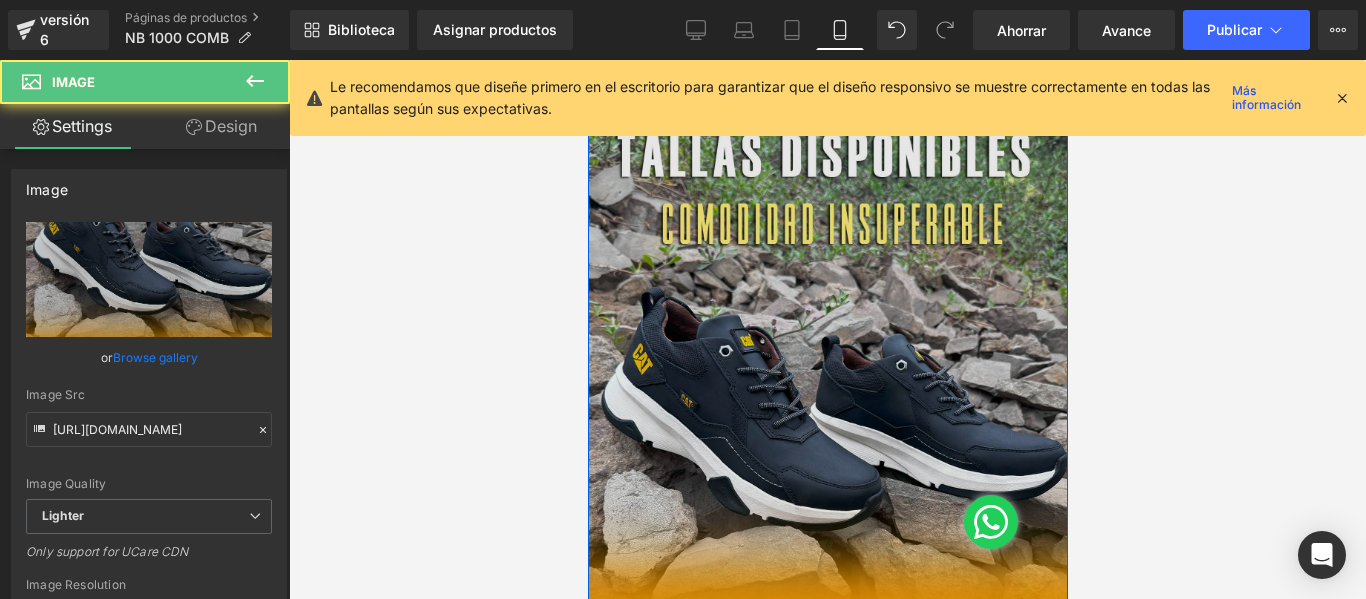 click at bounding box center (827, 461) 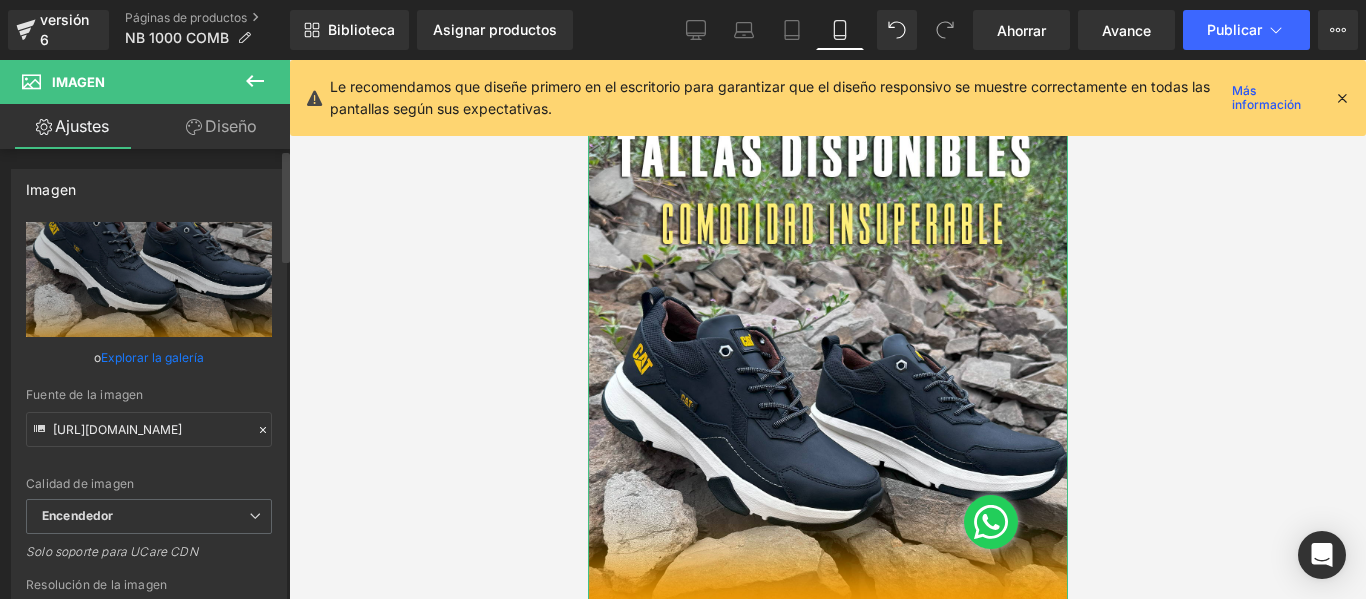 click on "Explorar la galería" at bounding box center (152, 357) 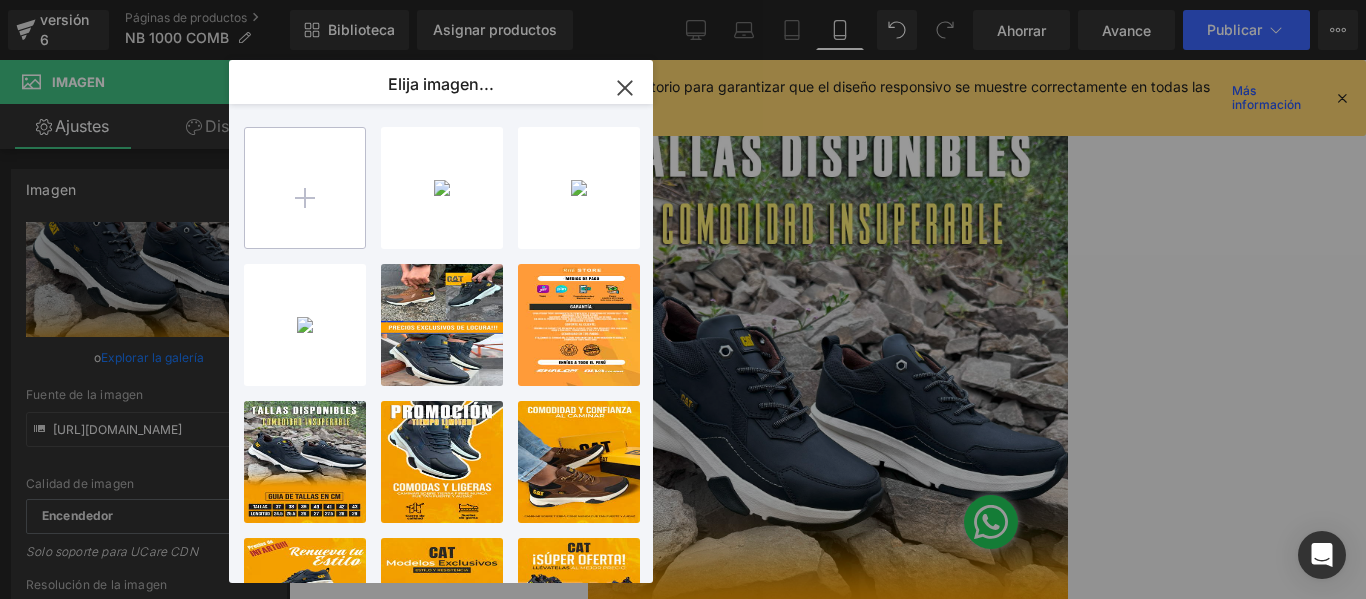 click at bounding box center (305, 188) 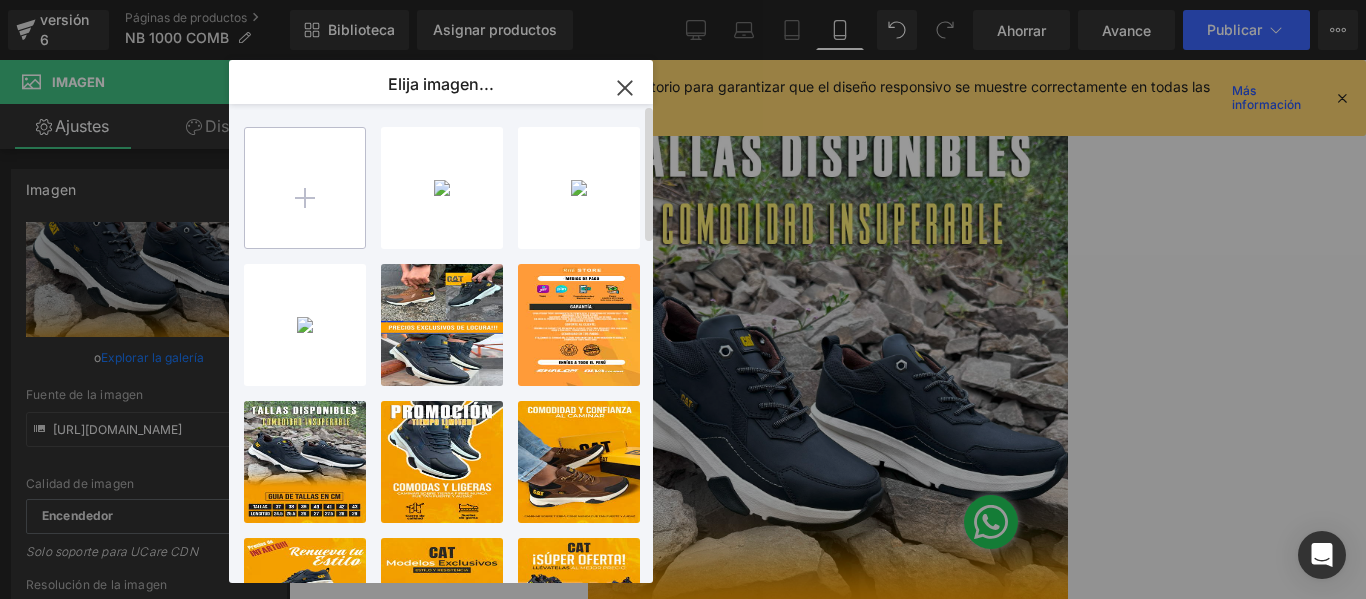 type on "C:\fakepath\Mesa de trabajo 4.jpg" 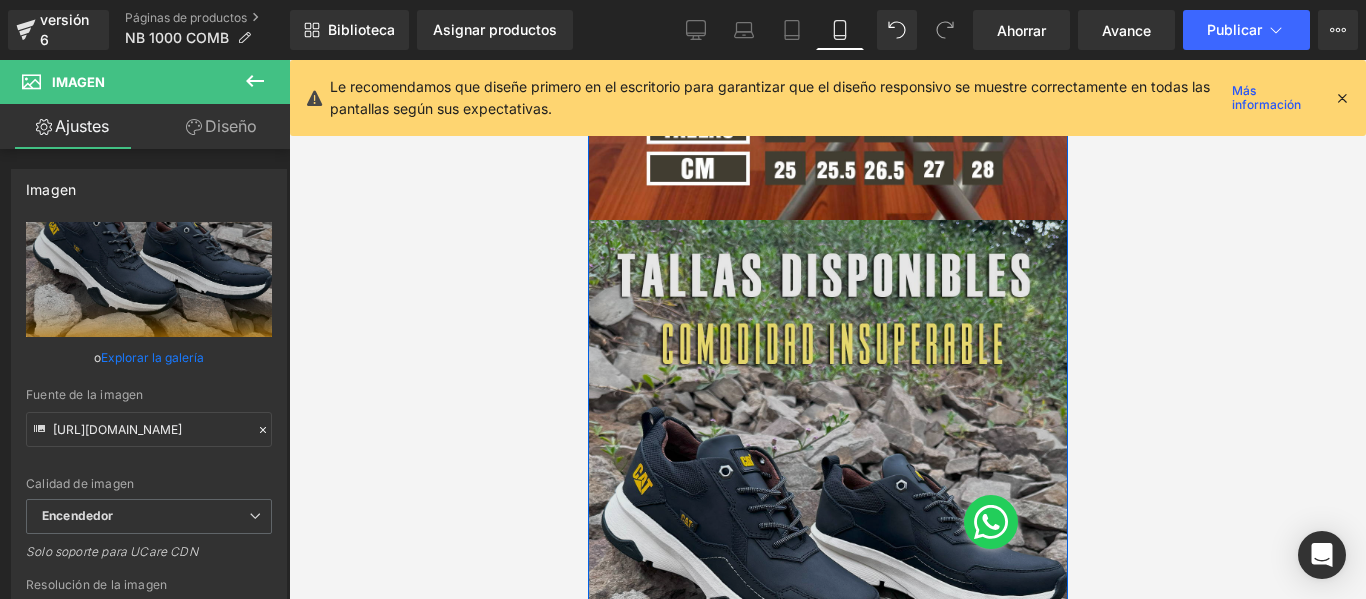 scroll, scrollTop: 2760, scrollLeft: 0, axis: vertical 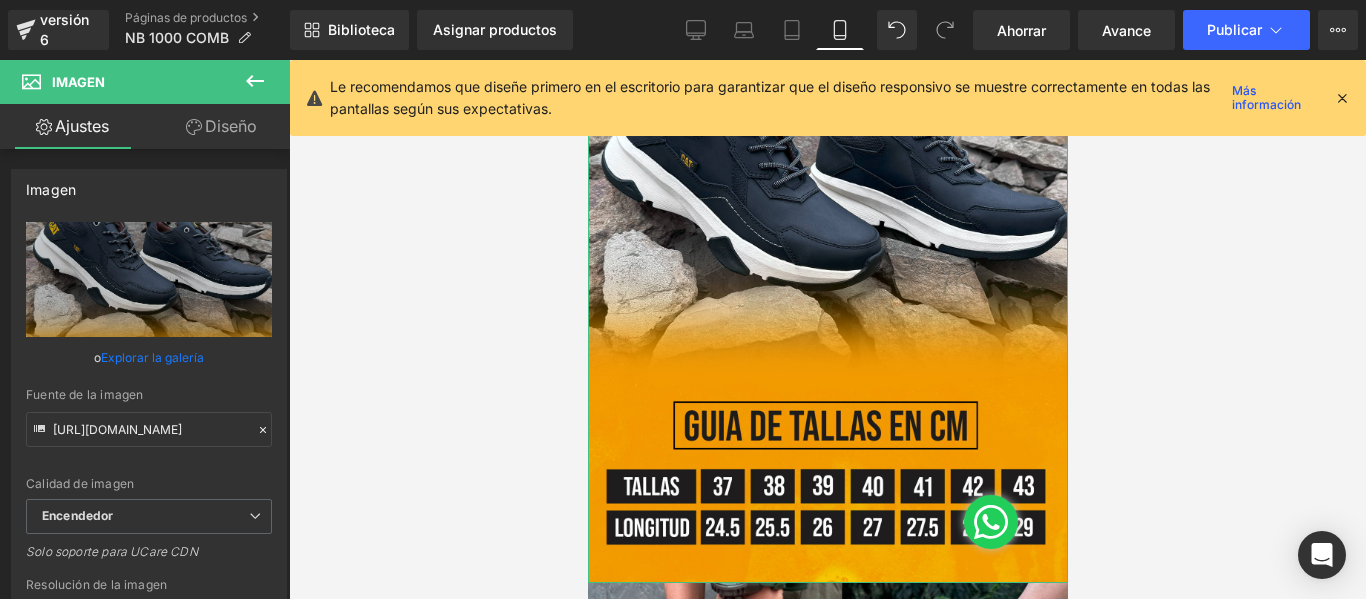 click on "Explorar la galería" at bounding box center (152, 357) 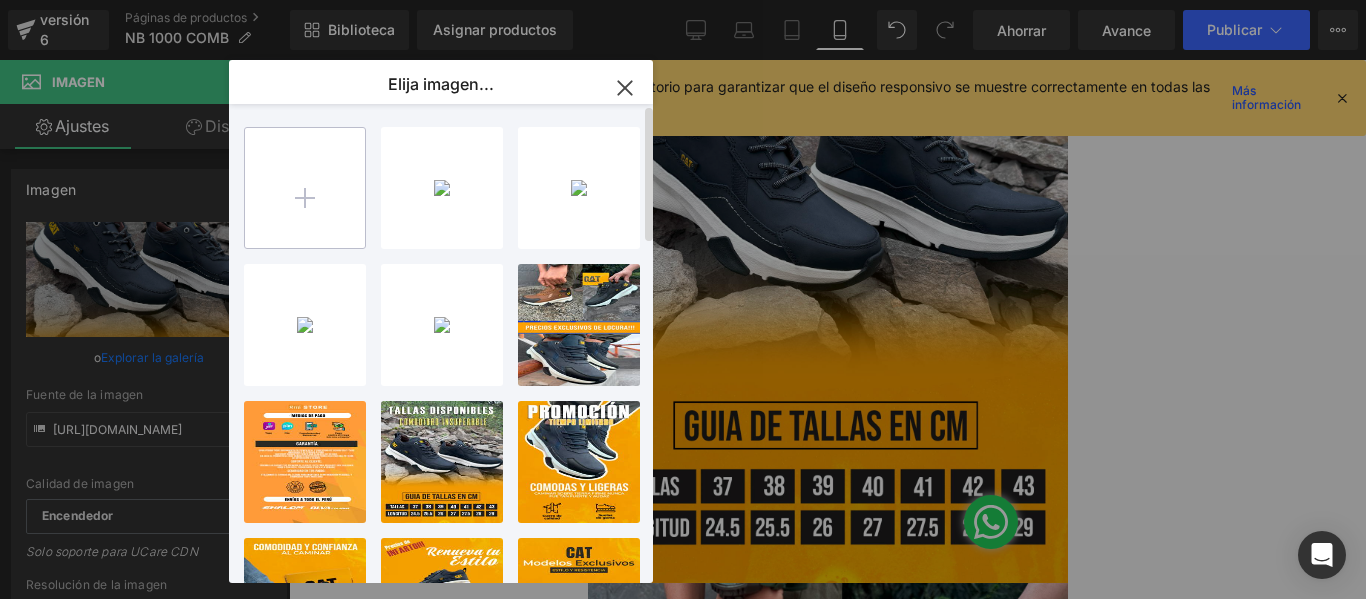 click at bounding box center (305, 188) 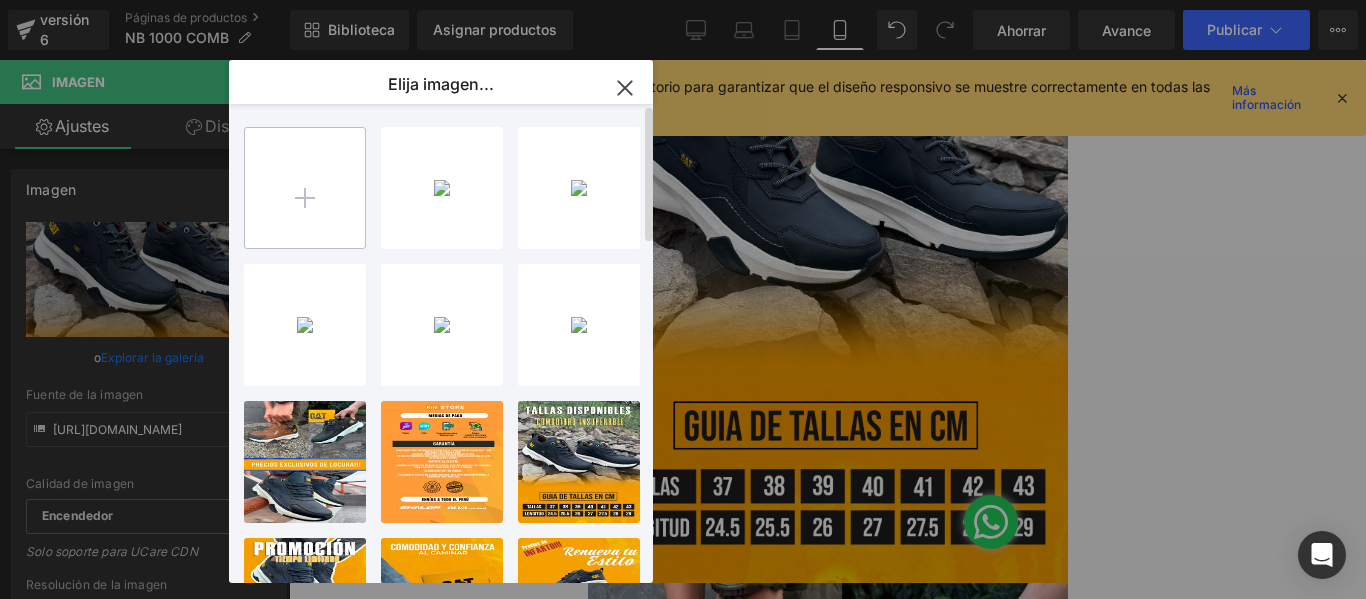click at bounding box center (305, 188) 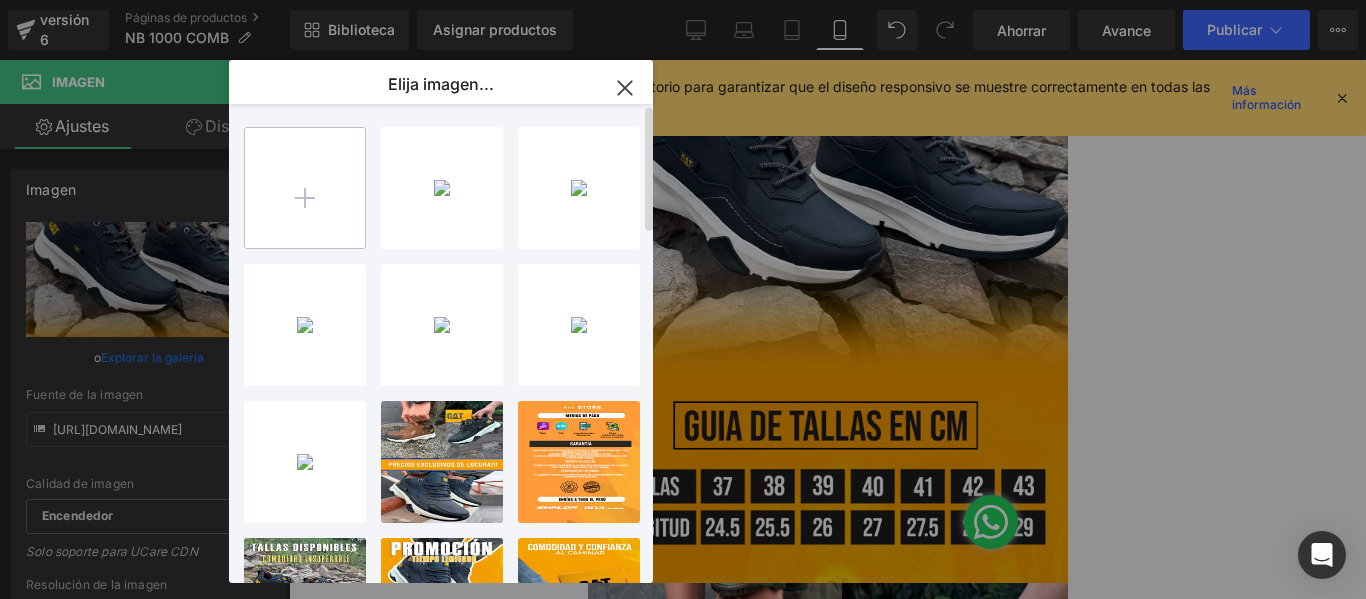 click at bounding box center (305, 188) 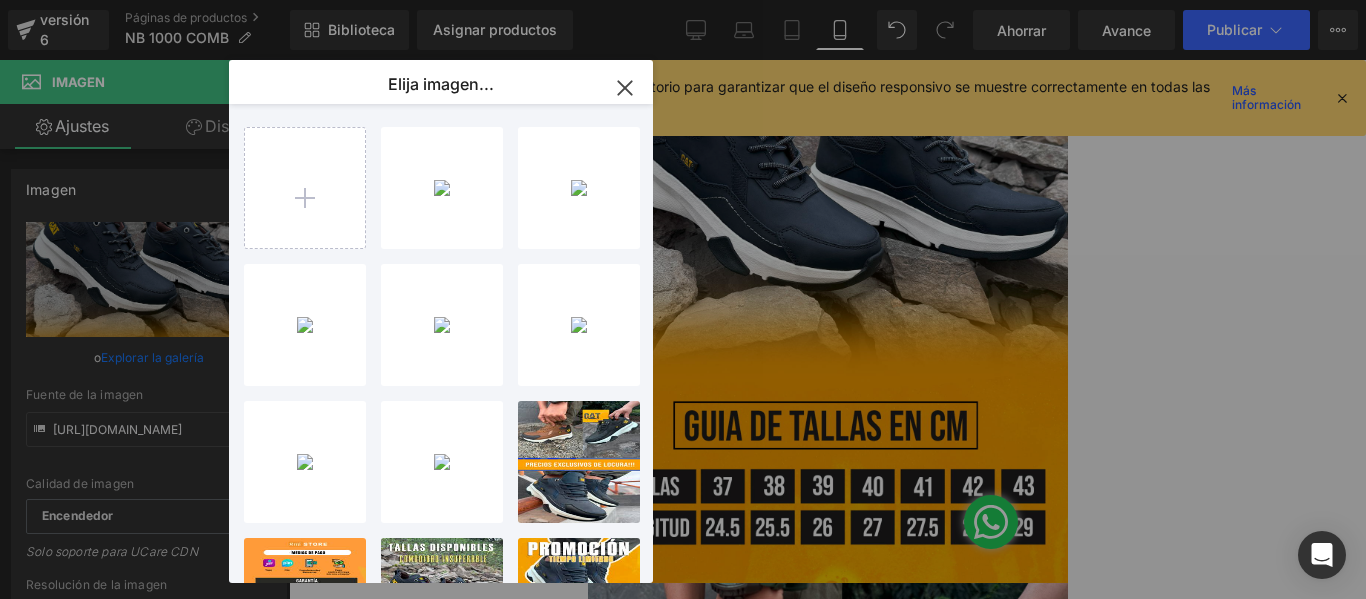 type 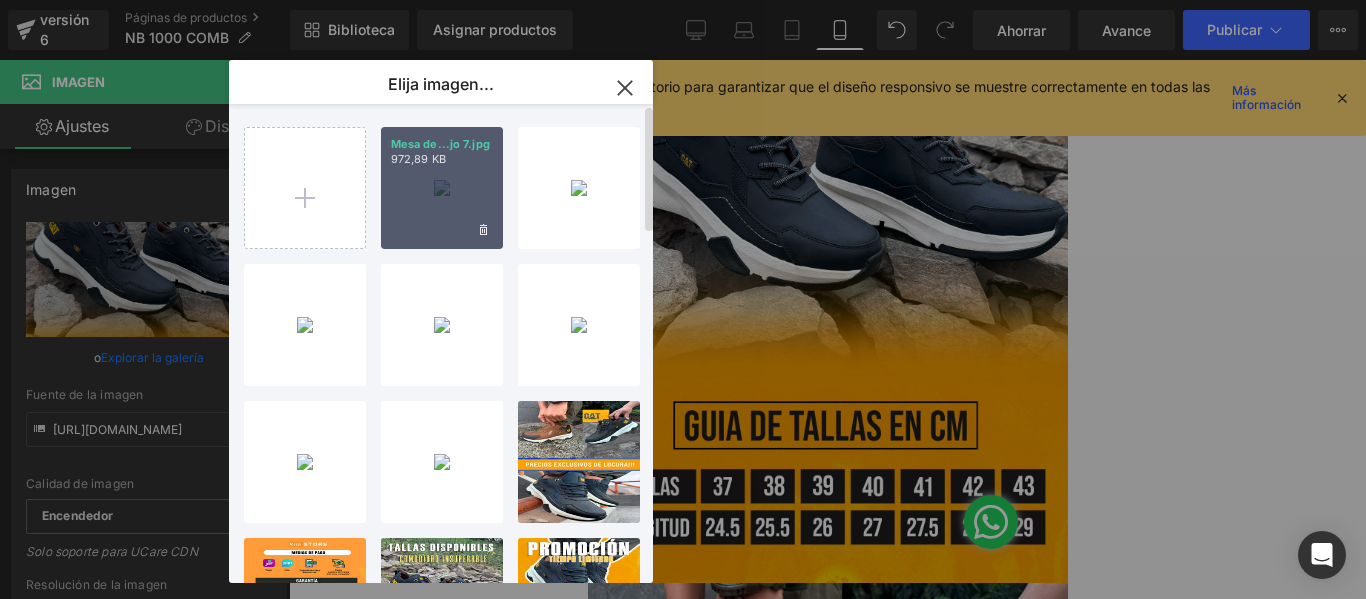 click on "Mesa de...jo 7.jpg 972,89 KB" at bounding box center (442, 188) 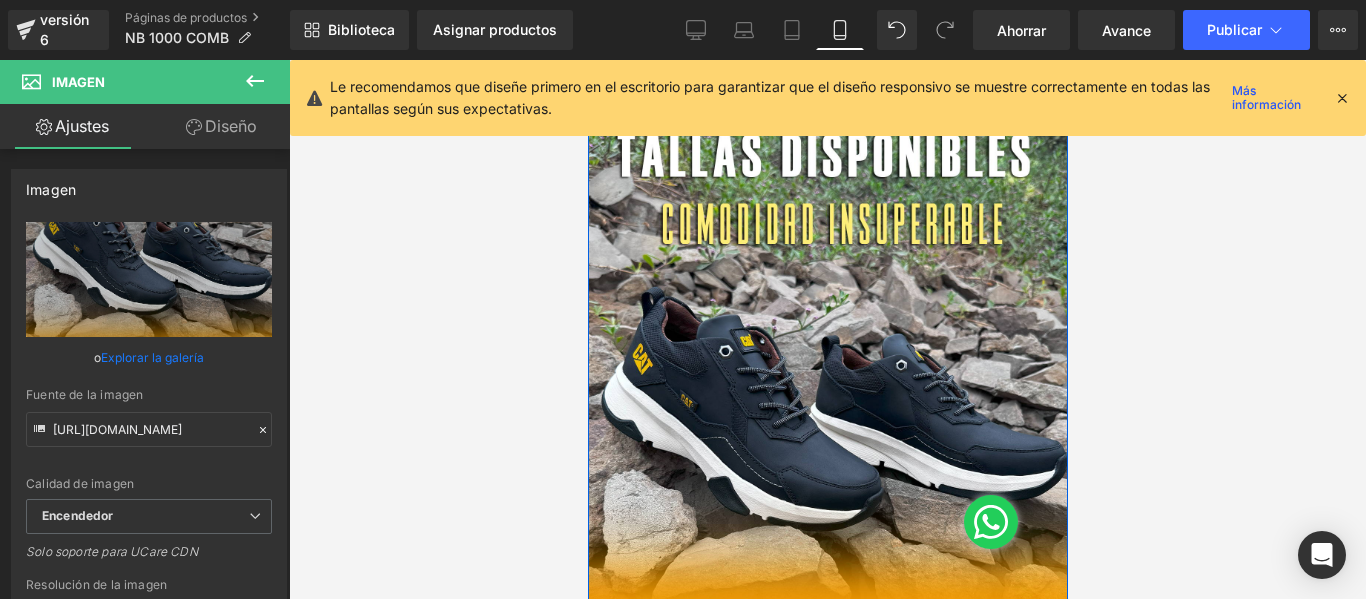 scroll, scrollTop: 2400, scrollLeft: 0, axis: vertical 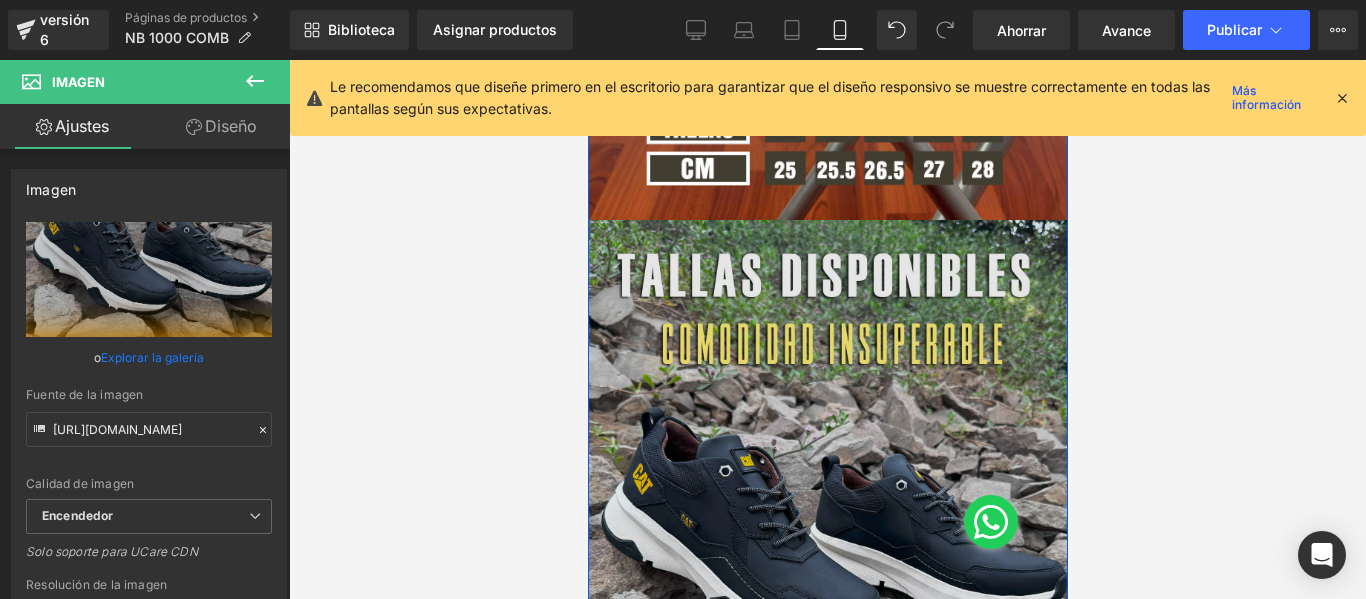 click at bounding box center [827, 581] 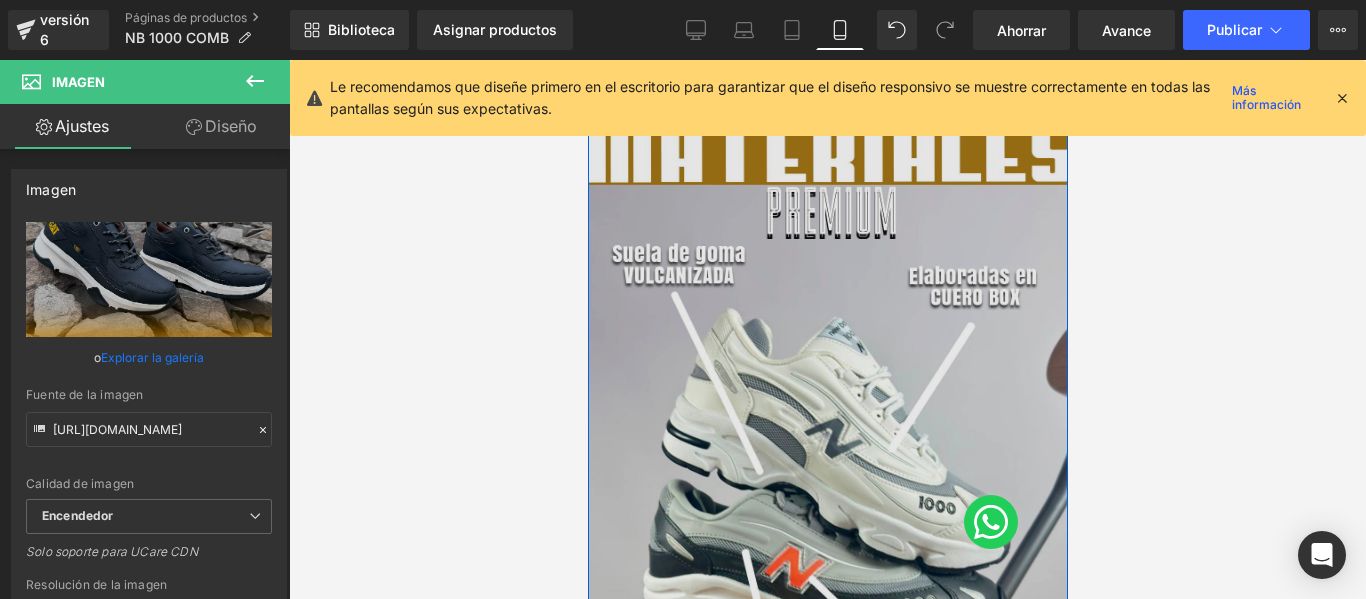 scroll, scrollTop: 2280, scrollLeft: 0, axis: vertical 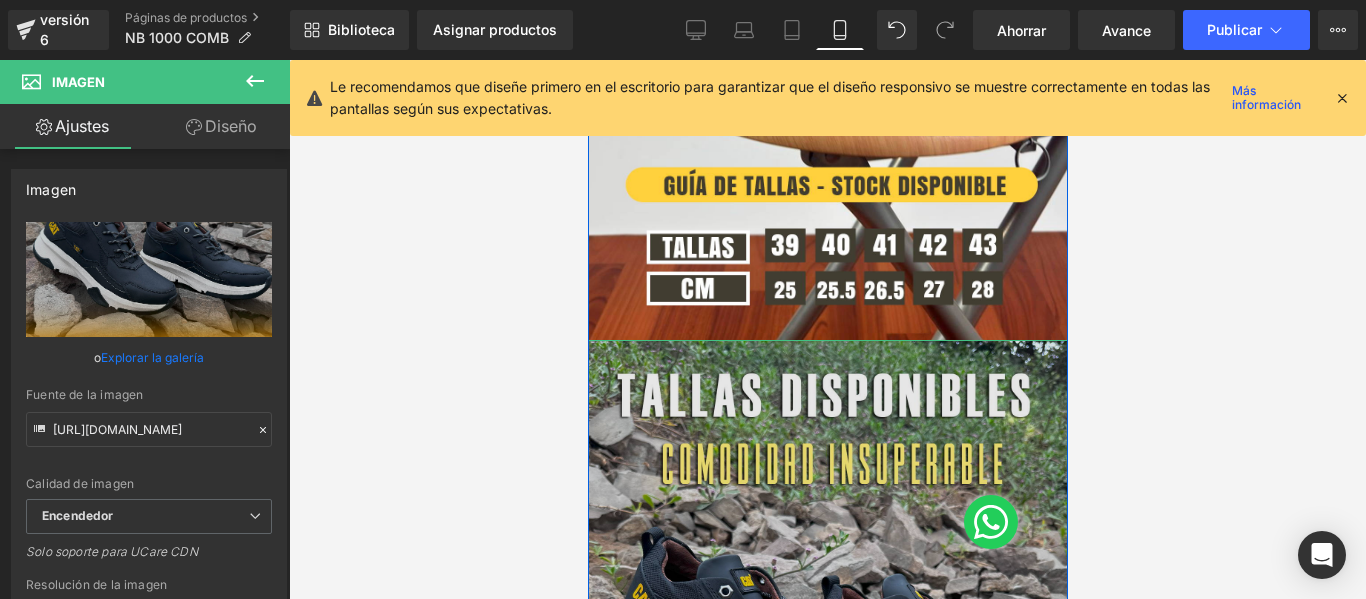 click at bounding box center (827, 701) 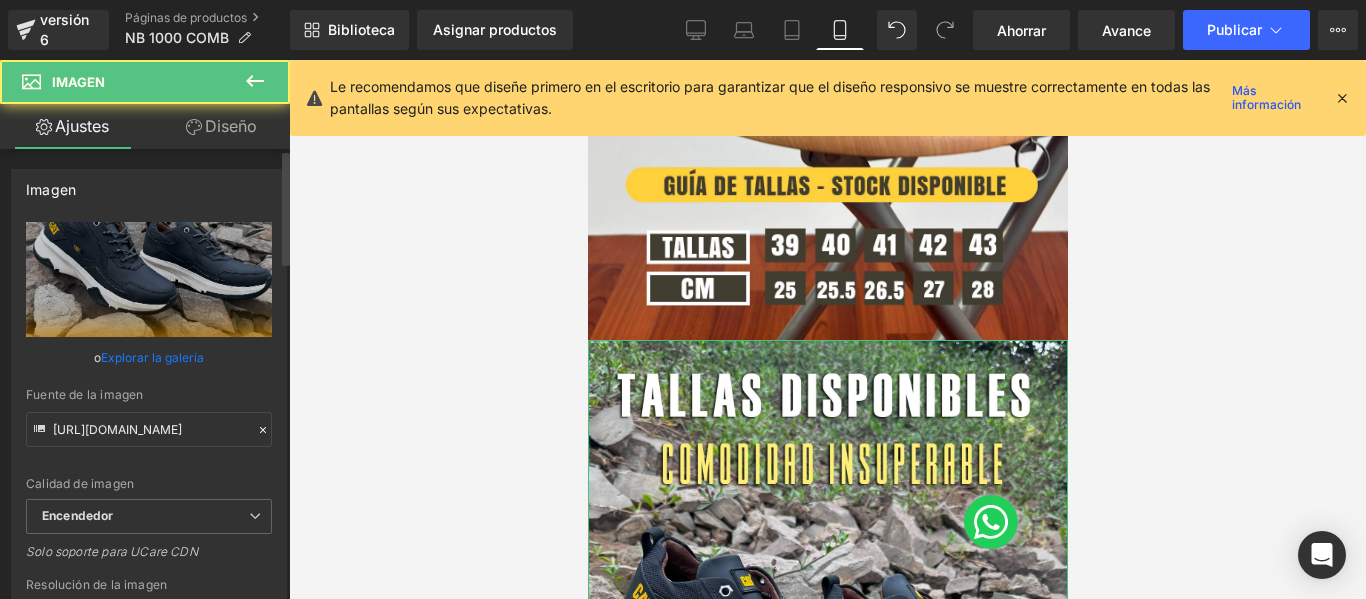 click on "Explorar la galería" at bounding box center (152, 357) 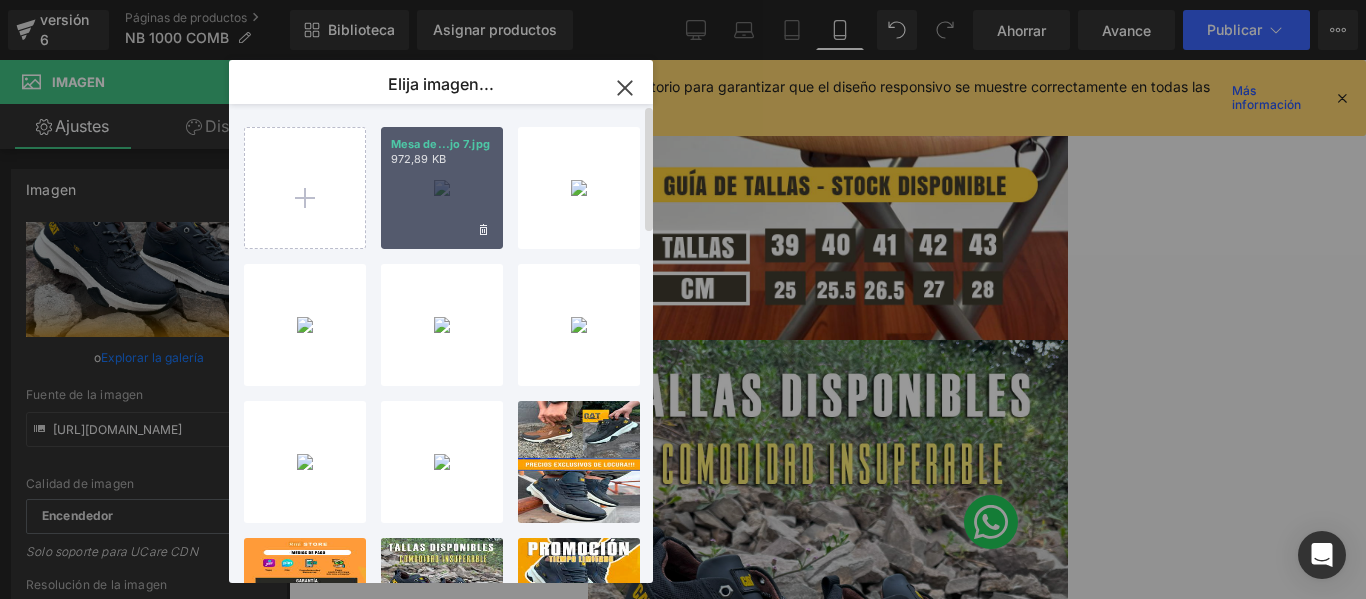 click on "Mesa de...jo 7.jpg 972,89 KB" at bounding box center [442, 188] 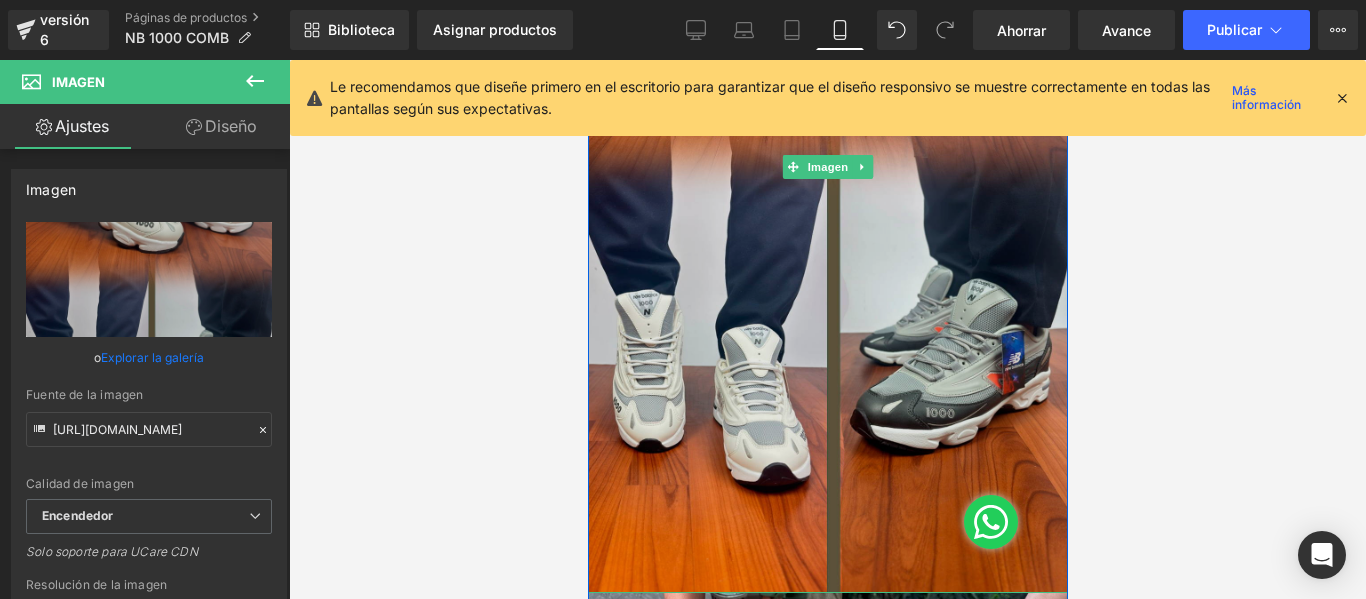 scroll, scrollTop: 3360, scrollLeft: 0, axis: vertical 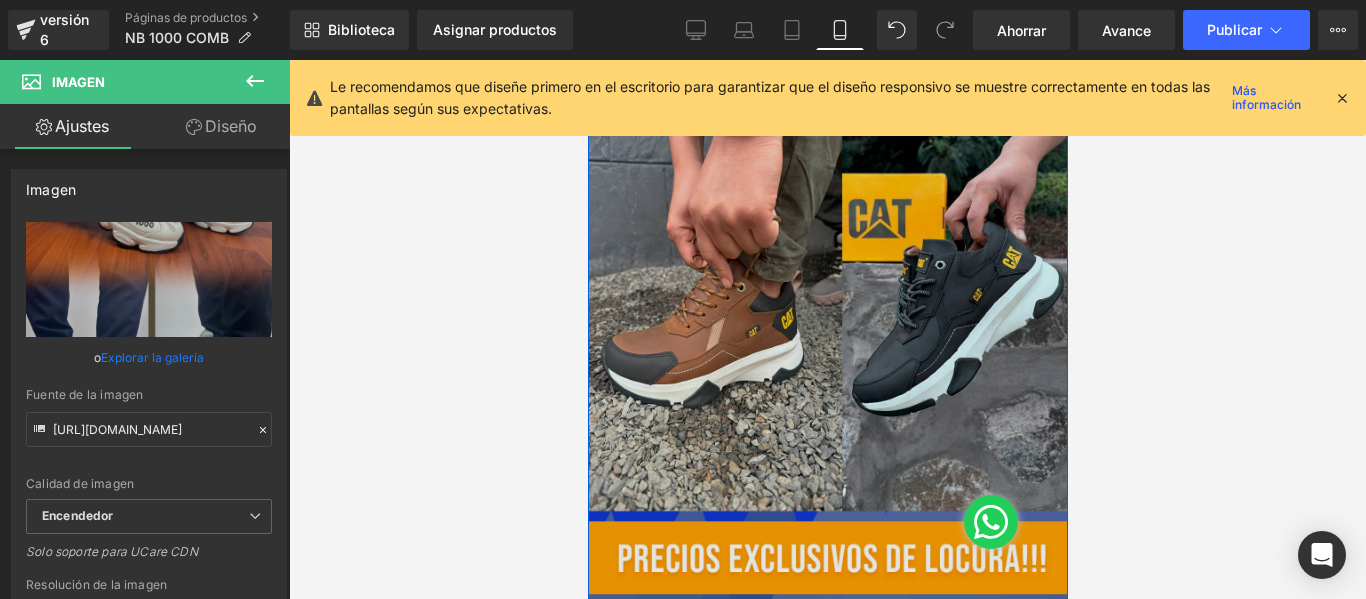 click at bounding box center [827, 539] 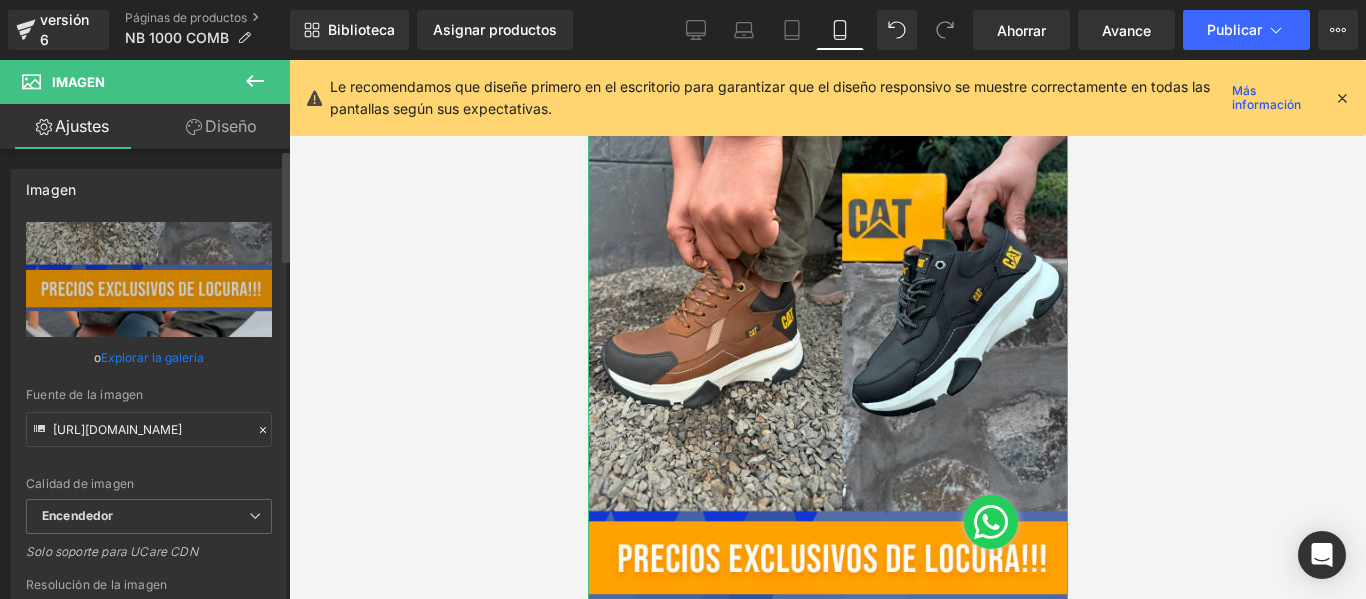 click on "Explorar la galería" at bounding box center [152, 357] 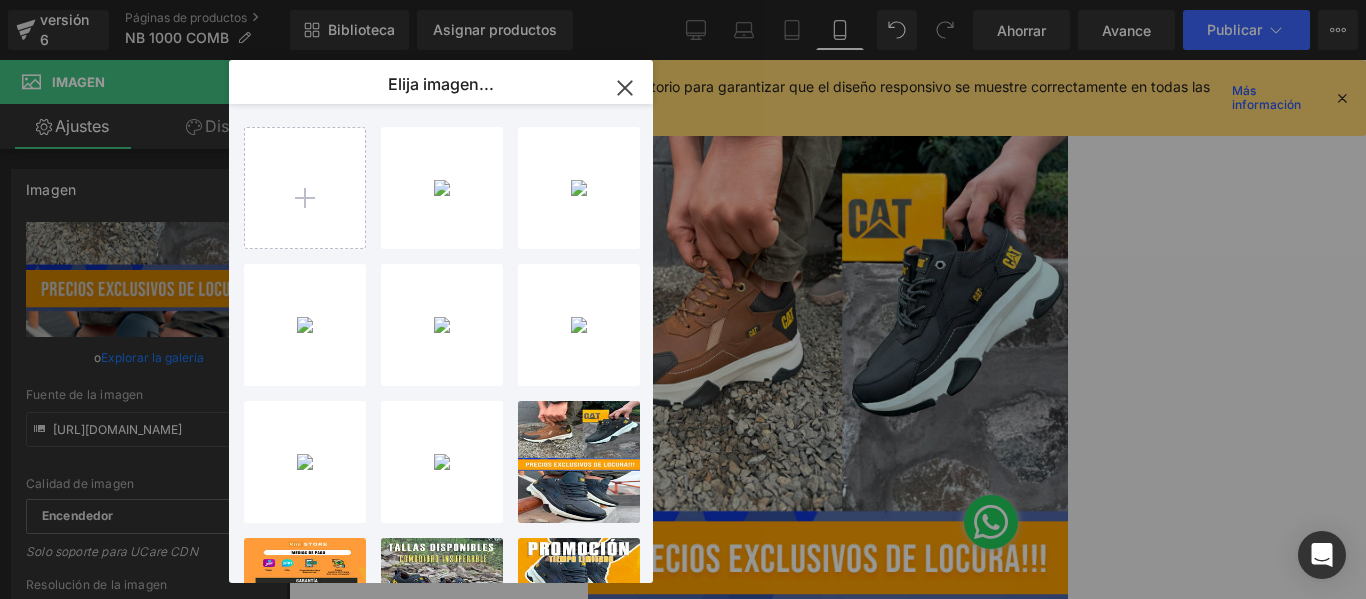 click on "Estás previsualizando cómo funciona el Reestilizará tu página. No puedes editar elementos en el modo de vista previa preestablecida. versión 6 Páginas de productos NB 1000 COMB Biblioteca Asignar productos Vista previa del producto
Ningún producto coincide con tu búsqueda.  Prueba con otra palabra clave. Administrar productos asignados Móvil De oficina Computadora portátil Tableta Móvil Ahorrar Avance Publicar Programado Ver página en vivo Ver con plantilla actual Guardar plantilla en la biblioteca Programar publicación Optimizar Configuración de publicación Atajos Le recomendamos que diseñe primero en el escritorio para garantizar que el diseño responsivo se muestre correctamente en todas las pantallas según sus expectativas. Más información Tu página no se puede publicar Has alcanzado el número máximo de páginas publicadas en tu plan  (22/999999).  Necesitas mejorar tu plan o cancelar la publicación de todas tus páginas para obtener un espacio de publicación. Elementos" at bounding box center [683, 0] 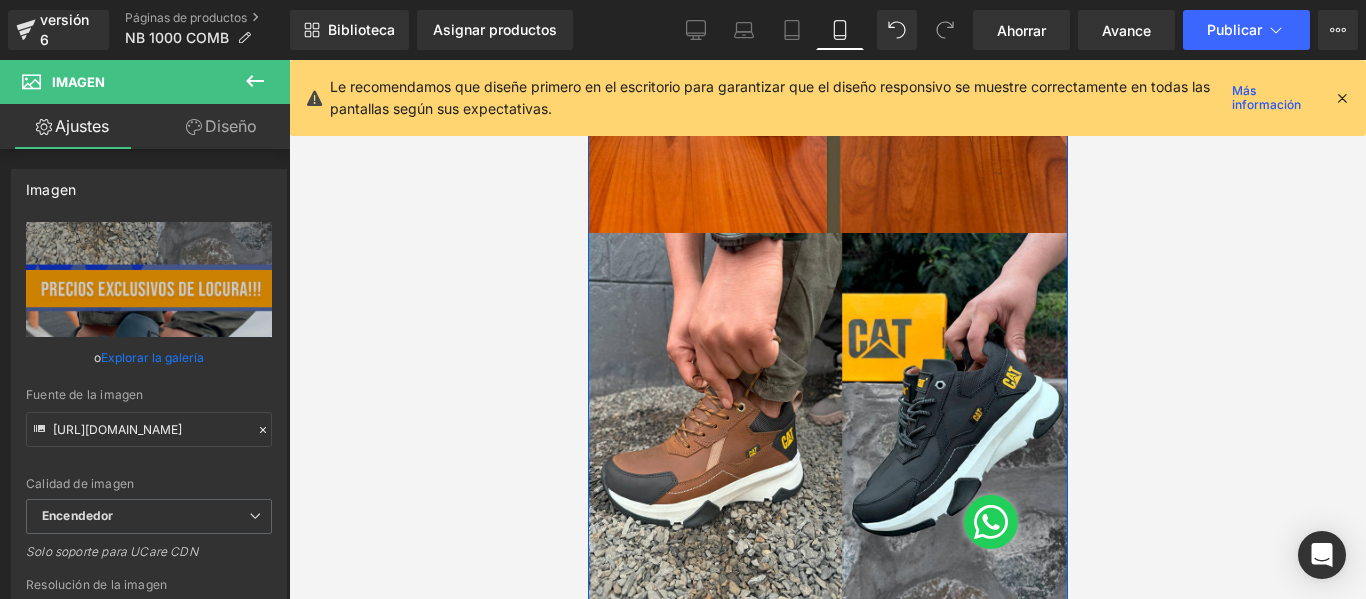 scroll, scrollTop: 3360, scrollLeft: 0, axis: vertical 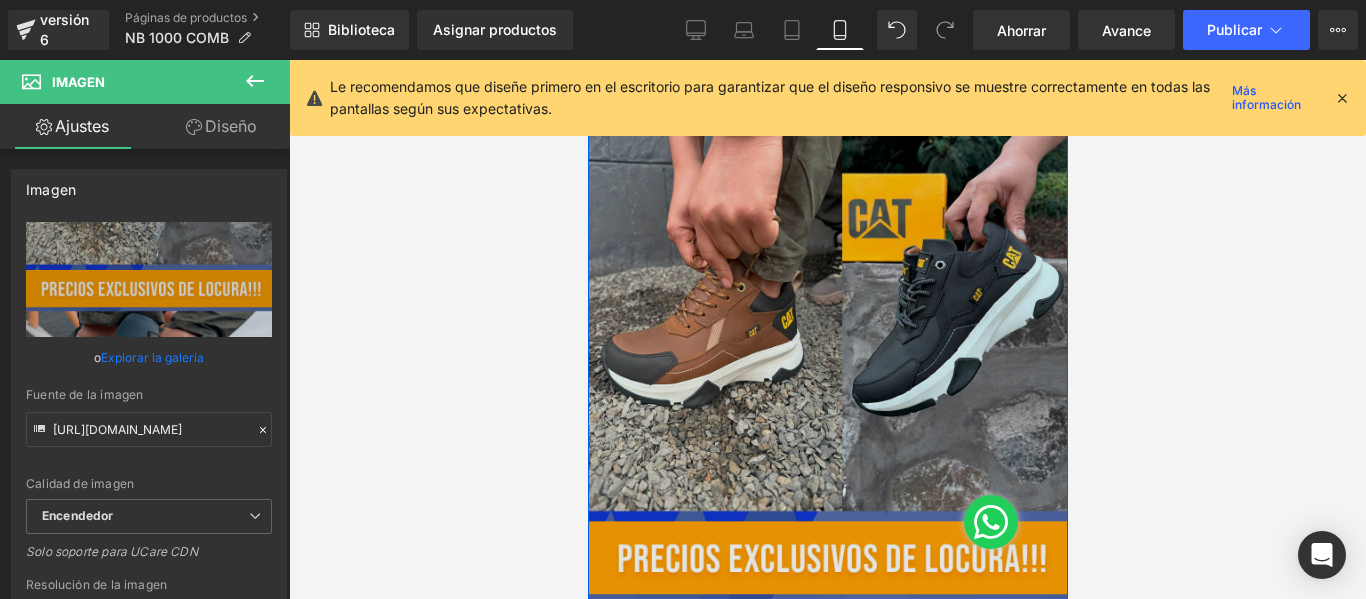 click at bounding box center [827, 539] 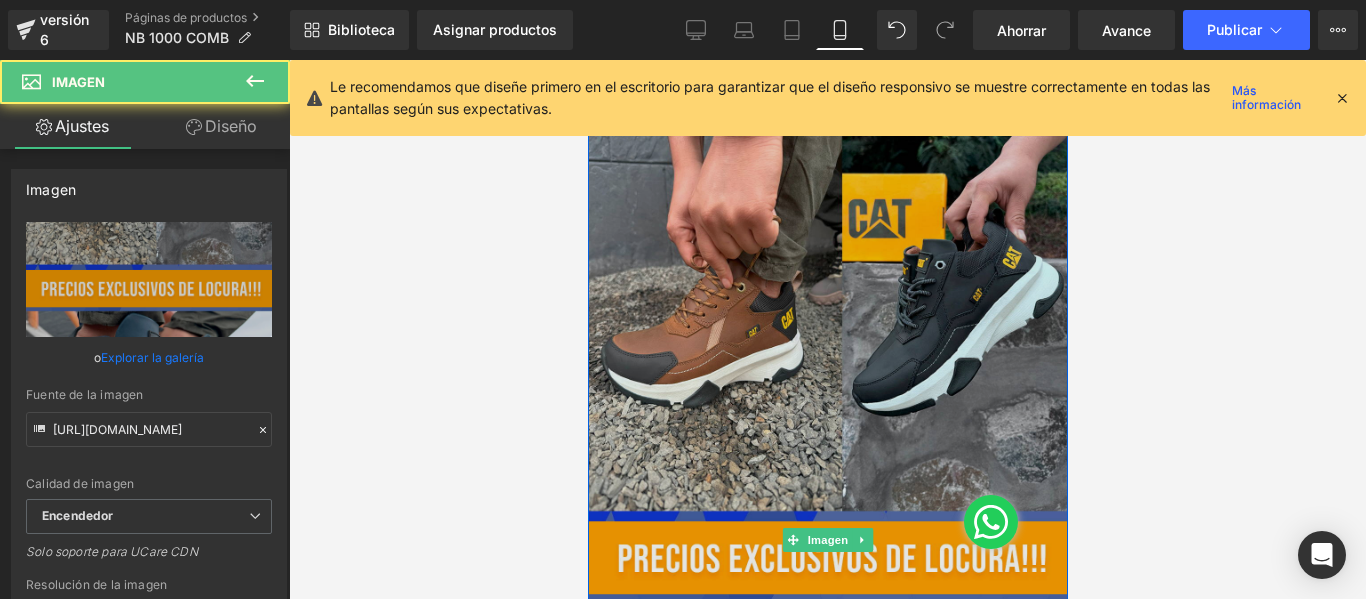 click at bounding box center [827, 539] 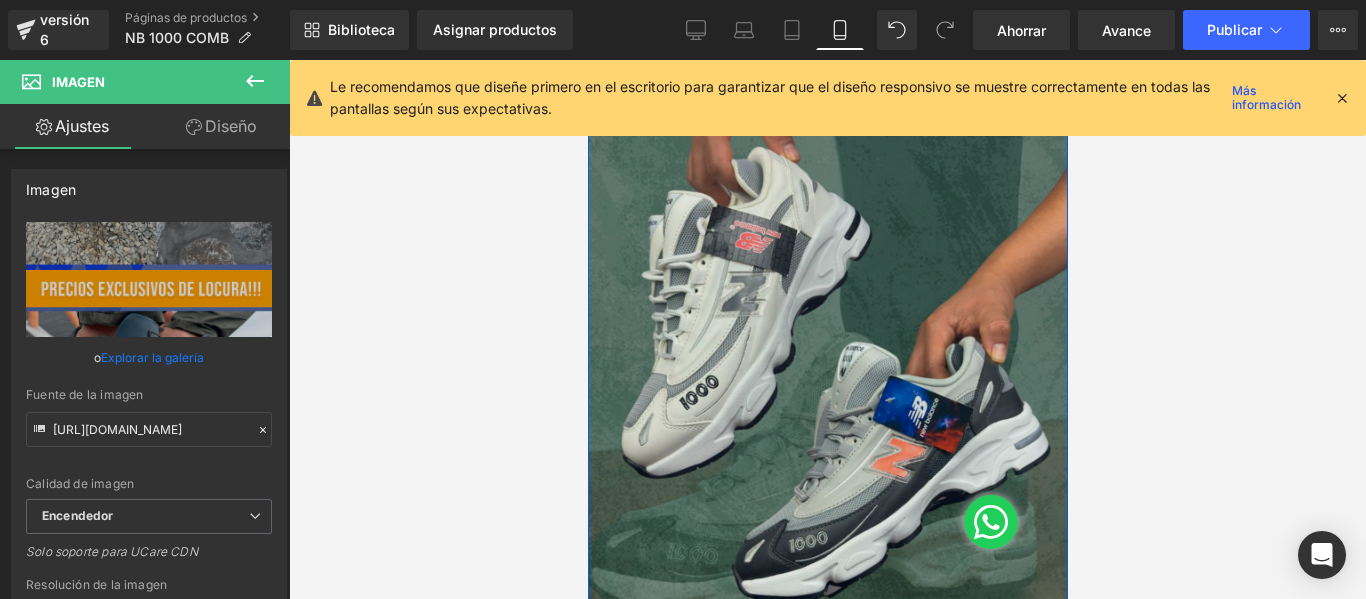 scroll, scrollTop: 960, scrollLeft: 0, axis: vertical 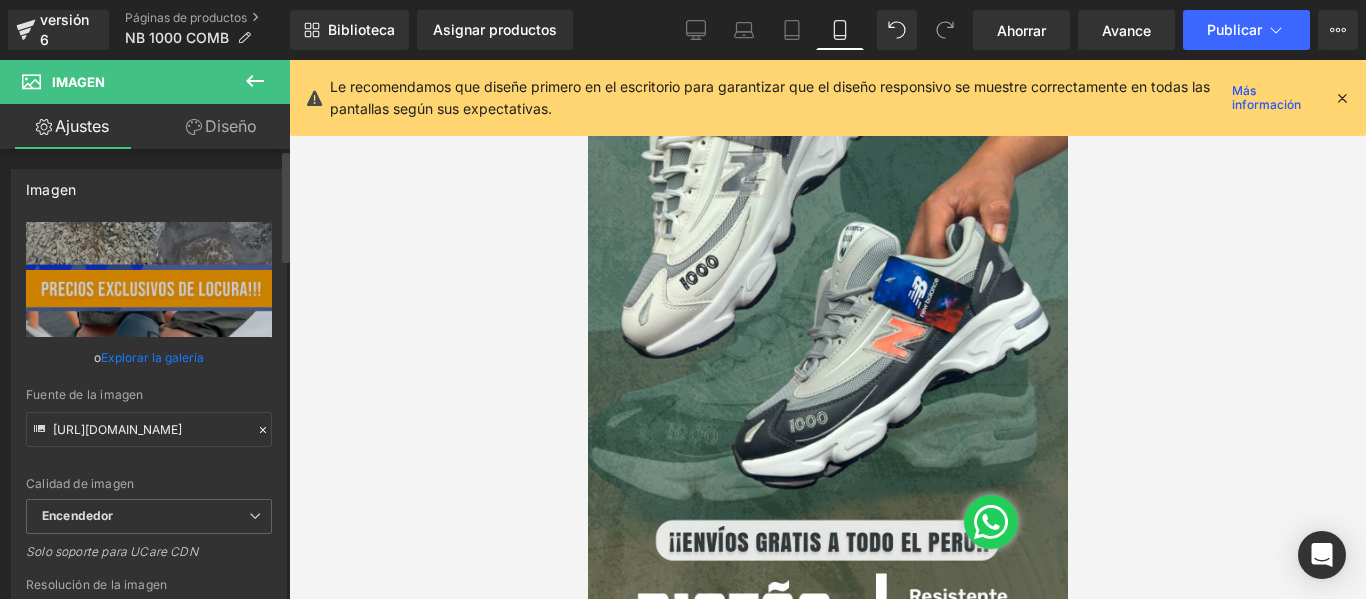 click on "Explorar la galería" at bounding box center [152, 357] 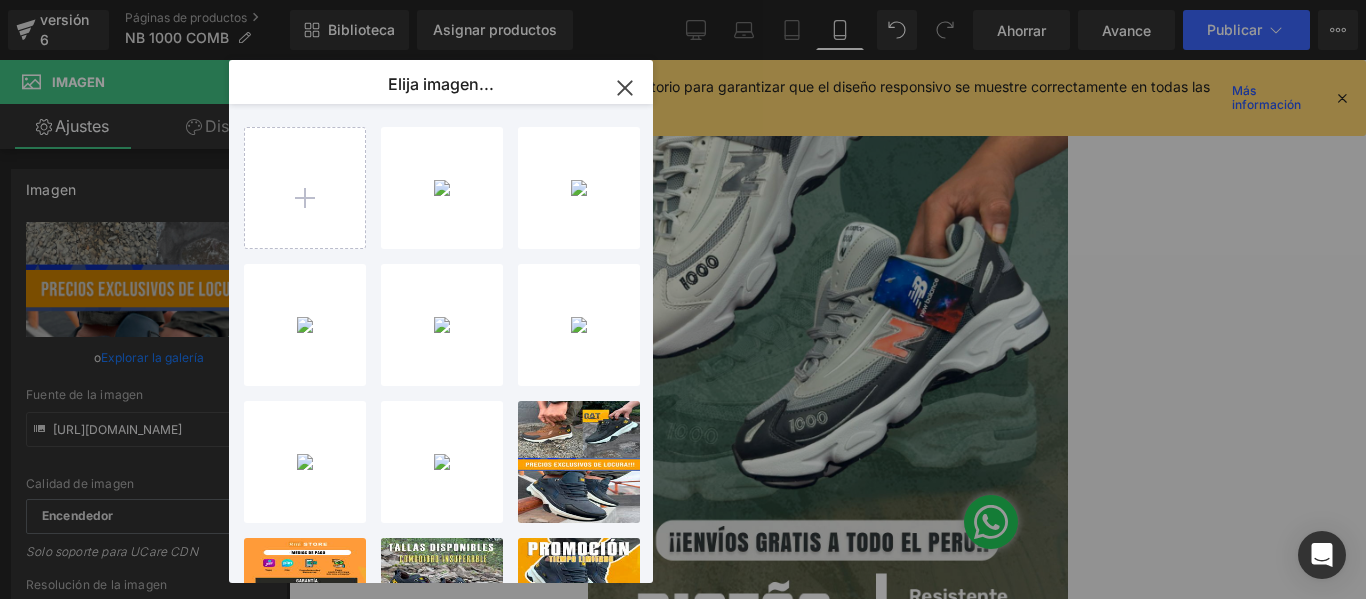 click on "Estás previsualizando cómo funciona el Reestilizará tu página. No puedes editar elementos en el modo de vista previa preestablecida. versión 6 Páginas de productos NB 1000 COMB Biblioteca Asignar productos Vista previa del producto
Ningún producto coincide con tu búsqueda.  Prueba con otra palabra clave. Administrar productos asignados Móvil De oficina Computadora portátil Tableta Móvil Ahorrar Avance Publicar Programado Ver página en vivo Ver con plantilla actual Guardar plantilla en la biblioteca Programar publicación Optimizar Configuración de publicación Atajos Le recomendamos que diseñe primero en el escritorio para garantizar que el diseño responsivo se muestre correctamente en todas las pantallas según sus expectativas. Más información Tu página no se puede publicar Has alcanzado el número máximo de páginas publicadas en tu plan  (22/999999).  Necesitas mejorar tu plan o cancelar la publicación de todas tus páginas para obtener un espacio de publicación. Elementos" at bounding box center [683, 0] 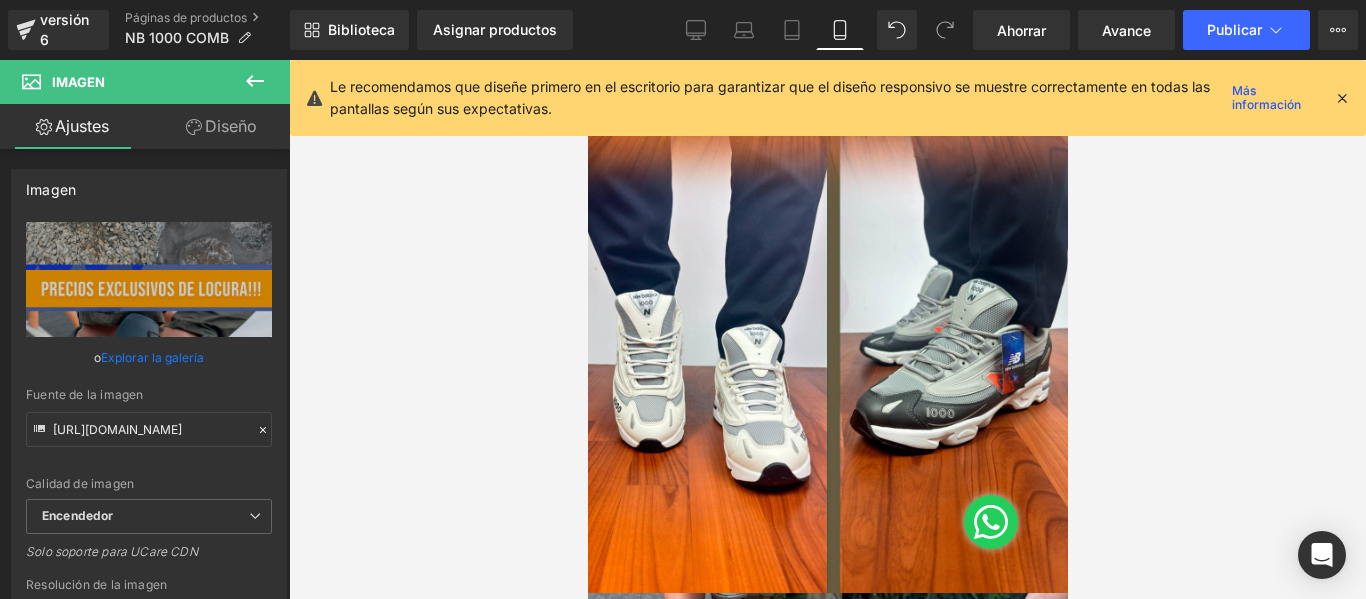 scroll, scrollTop: 3360, scrollLeft: 0, axis: vertical 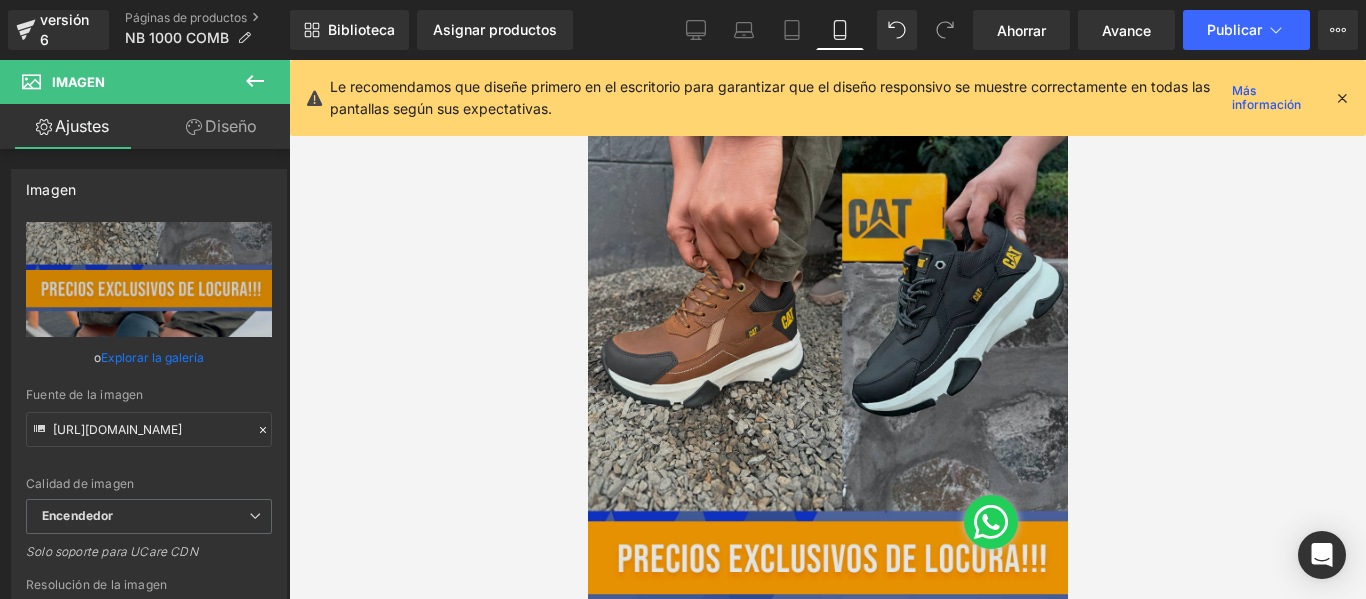 click at bounding box center (827, 539) 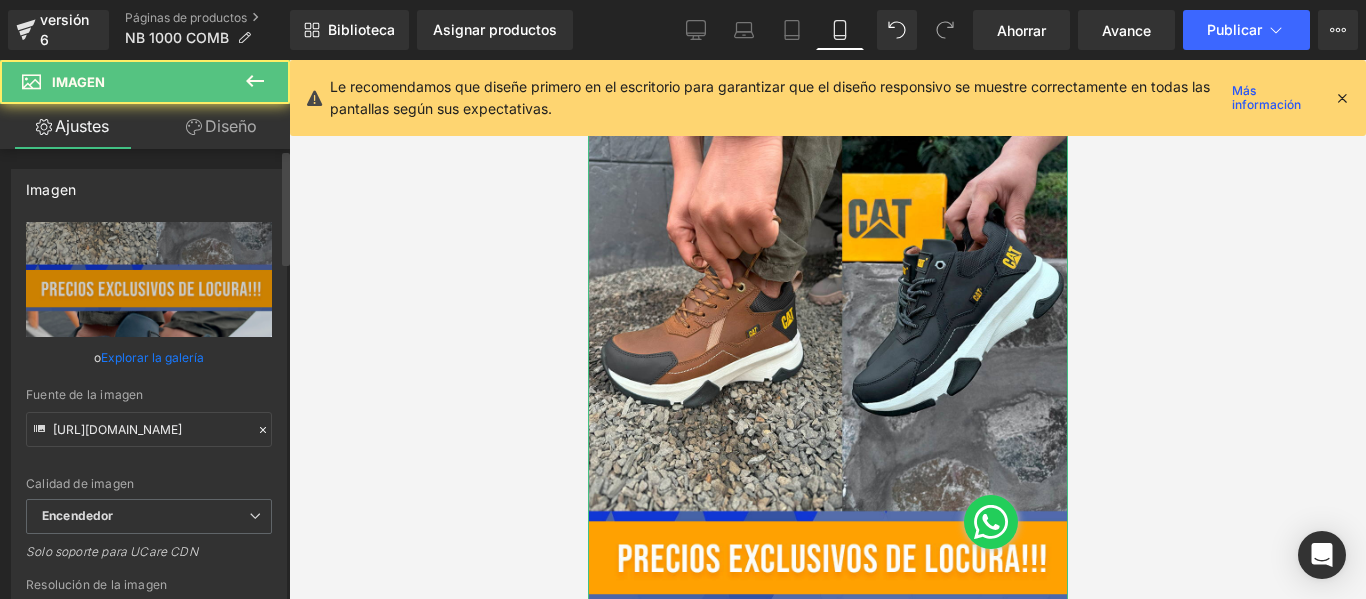 click on "Explorar la galería" at bounding box center (152, 357) 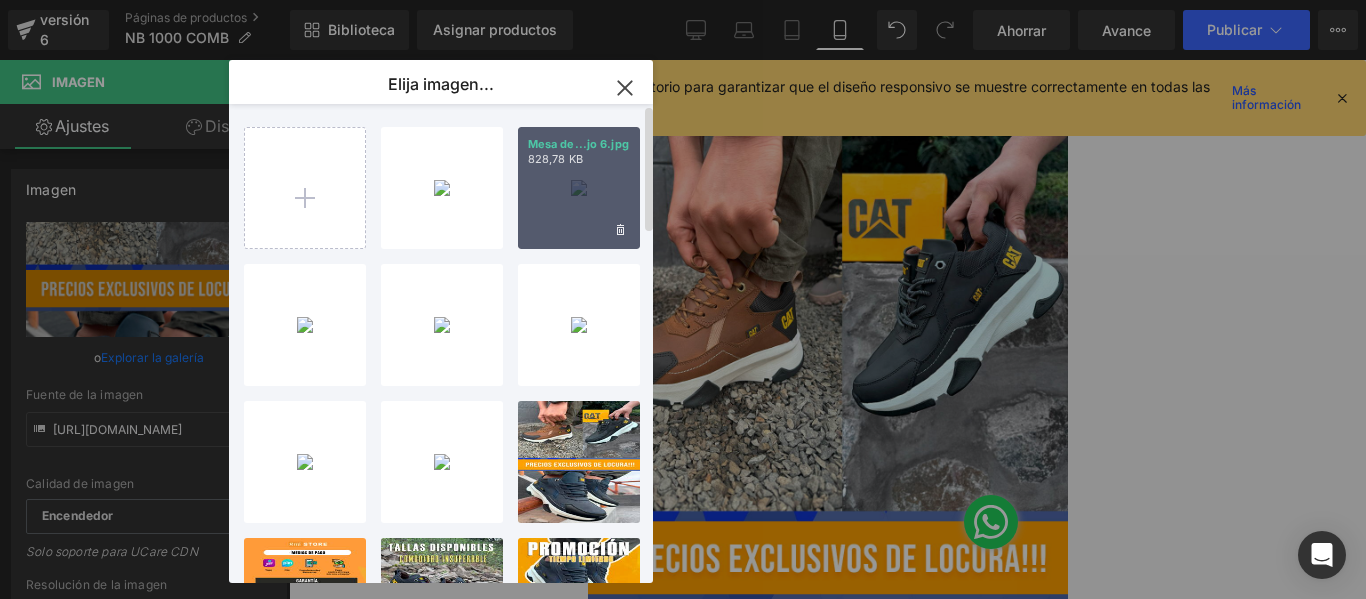 click on "Mesa de...jo 6.jpg 828,78 KB" at bounding box center (579, 188) 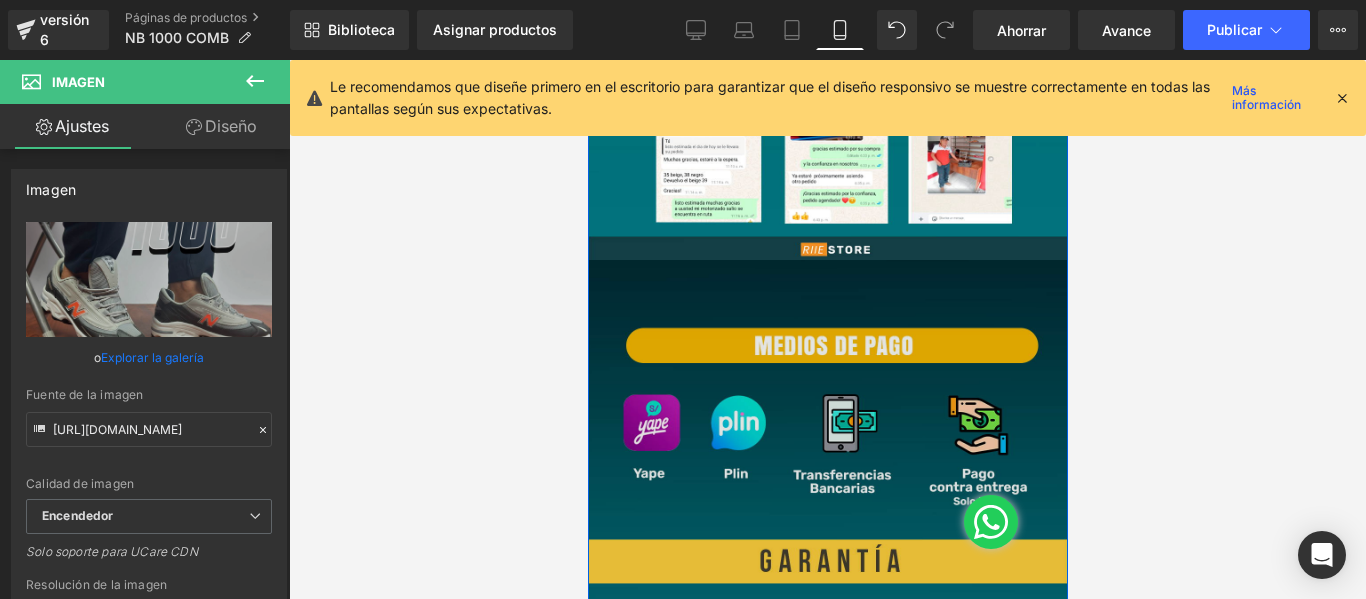 scroll, scrollTop: 4560, scrollLeft: 0, axis: vertical 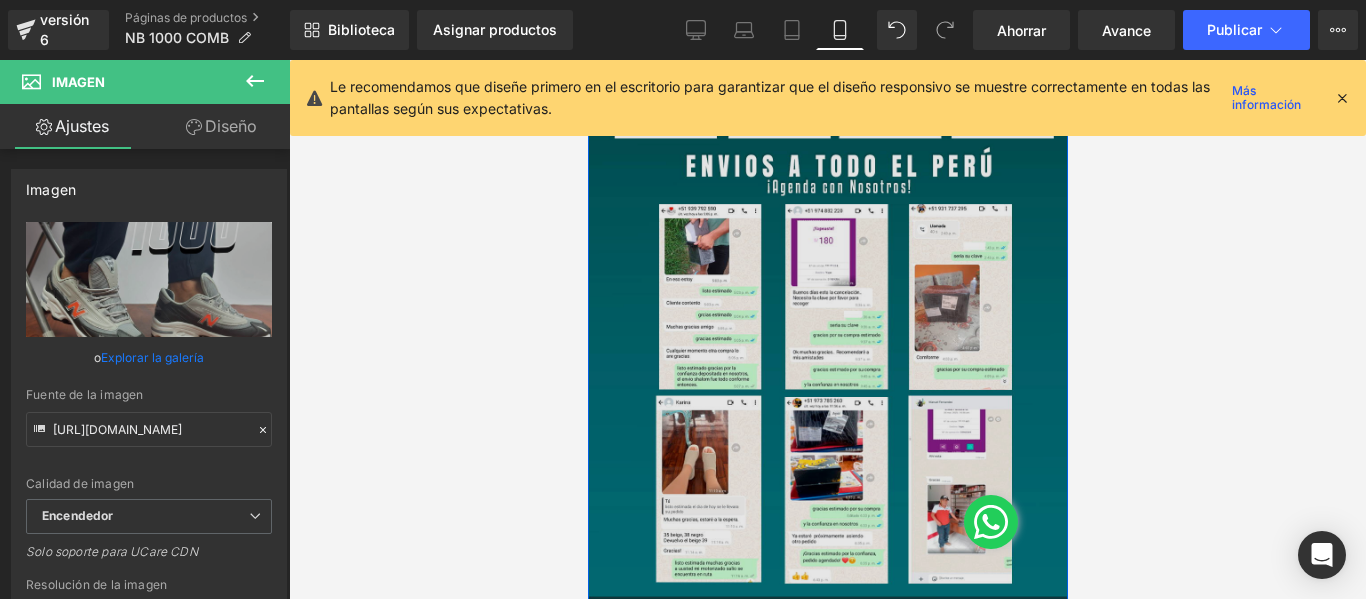 click at bounding box center [827, 193] 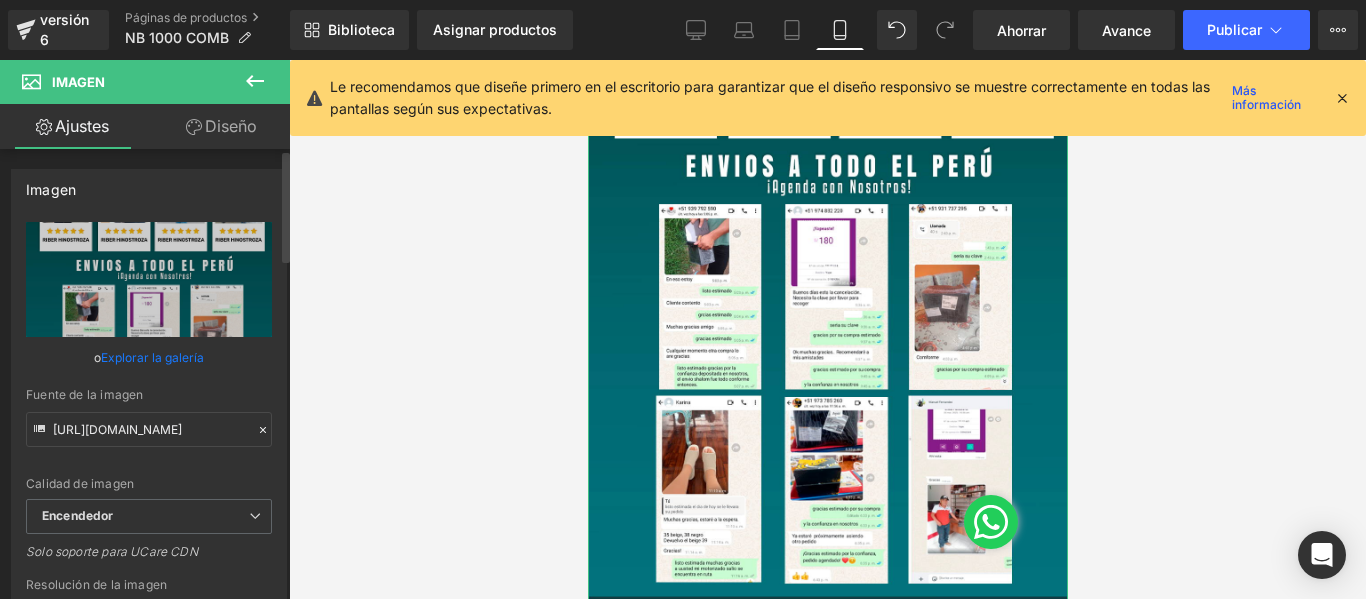 click on "Explorar la galería" at bounding box center [152, 357] 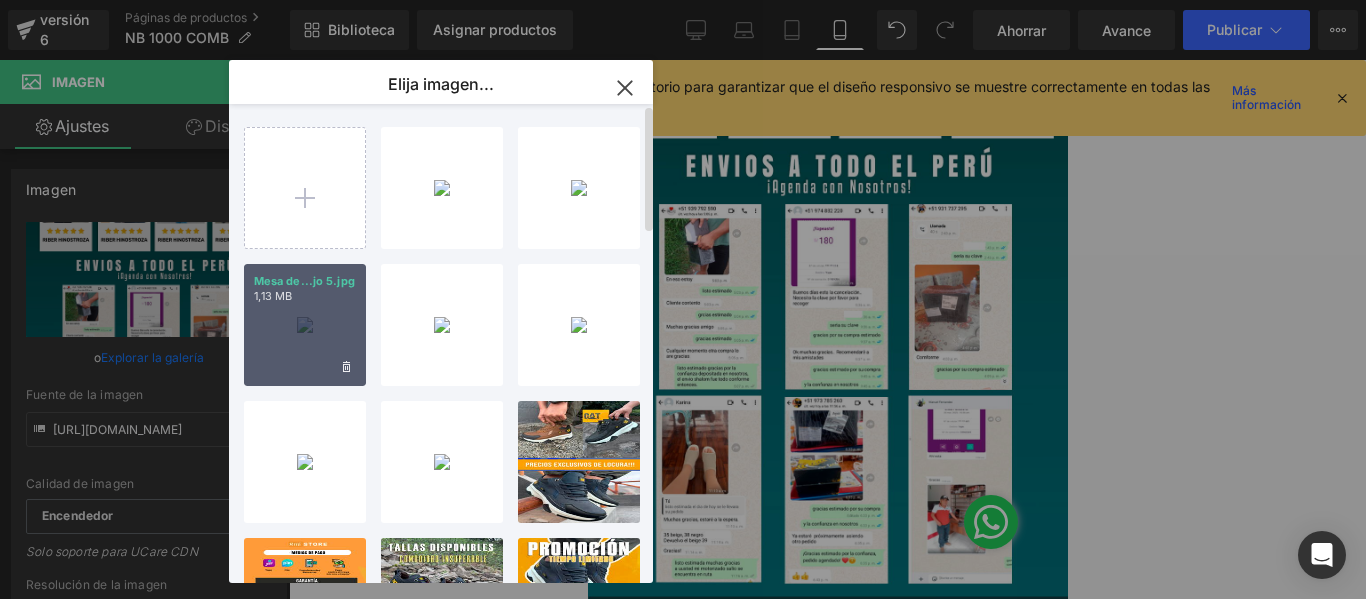click on "Mesa de...jo 5.jpg 1,13 MB" at bounding box center (305, 325) 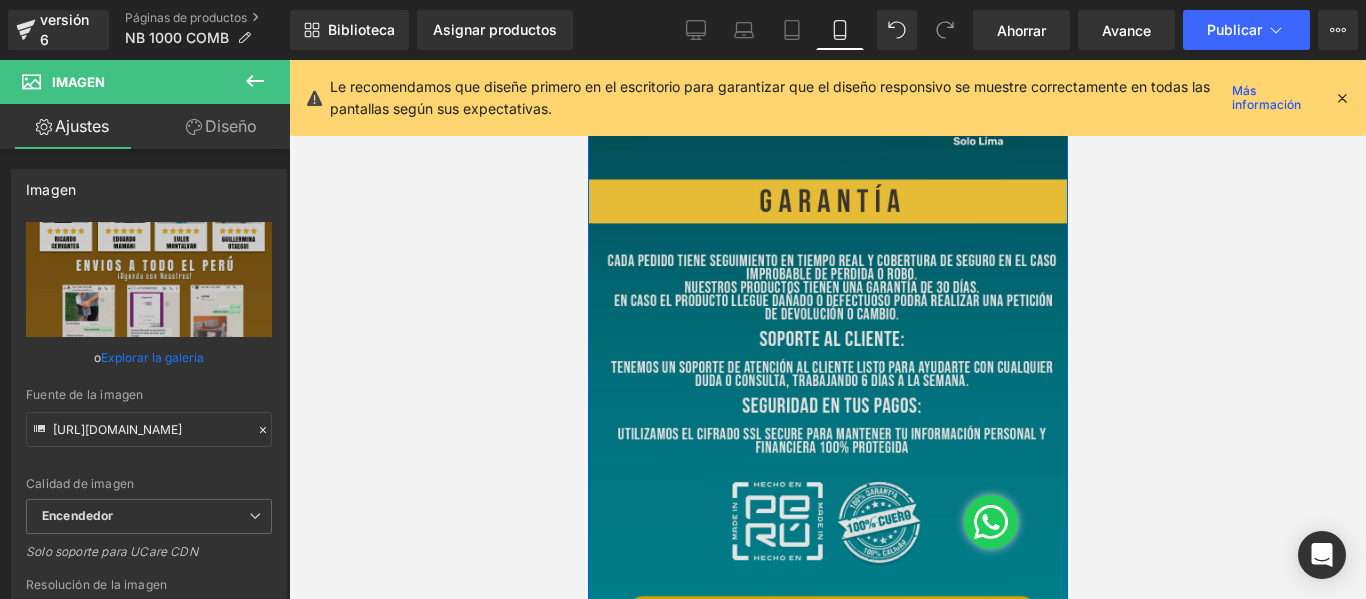 scroll, scrollTop: 5040, scrollLeft: 0, axis: vertical 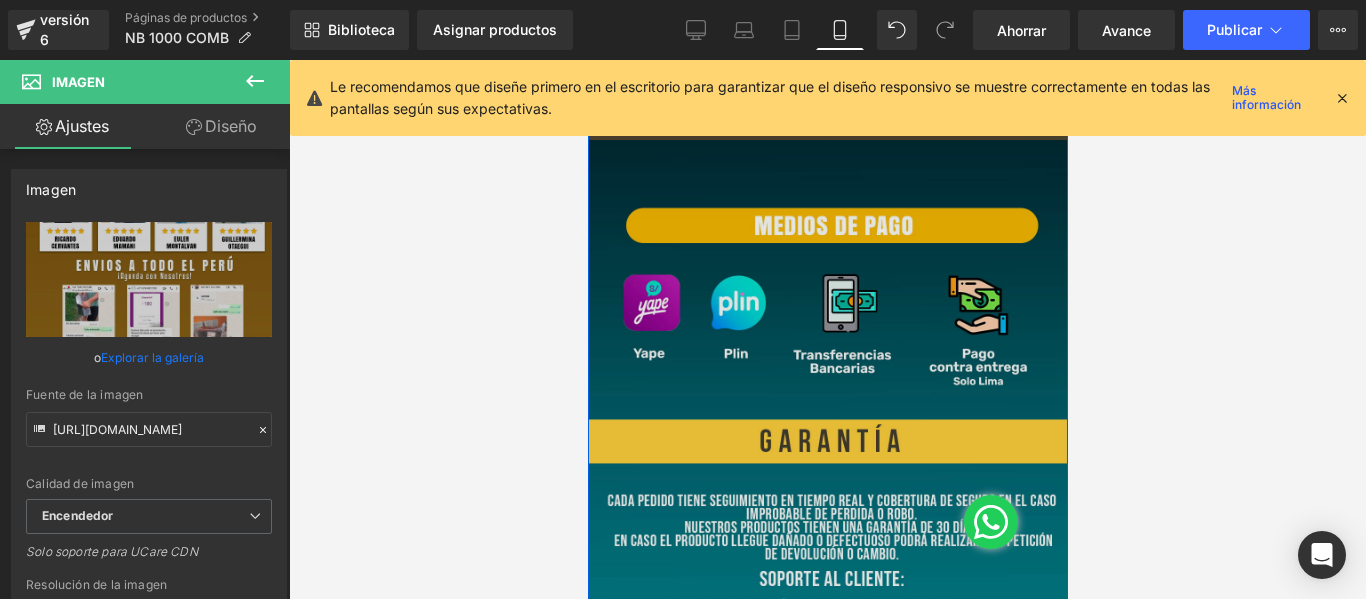 click at bounding box center (827, 566) 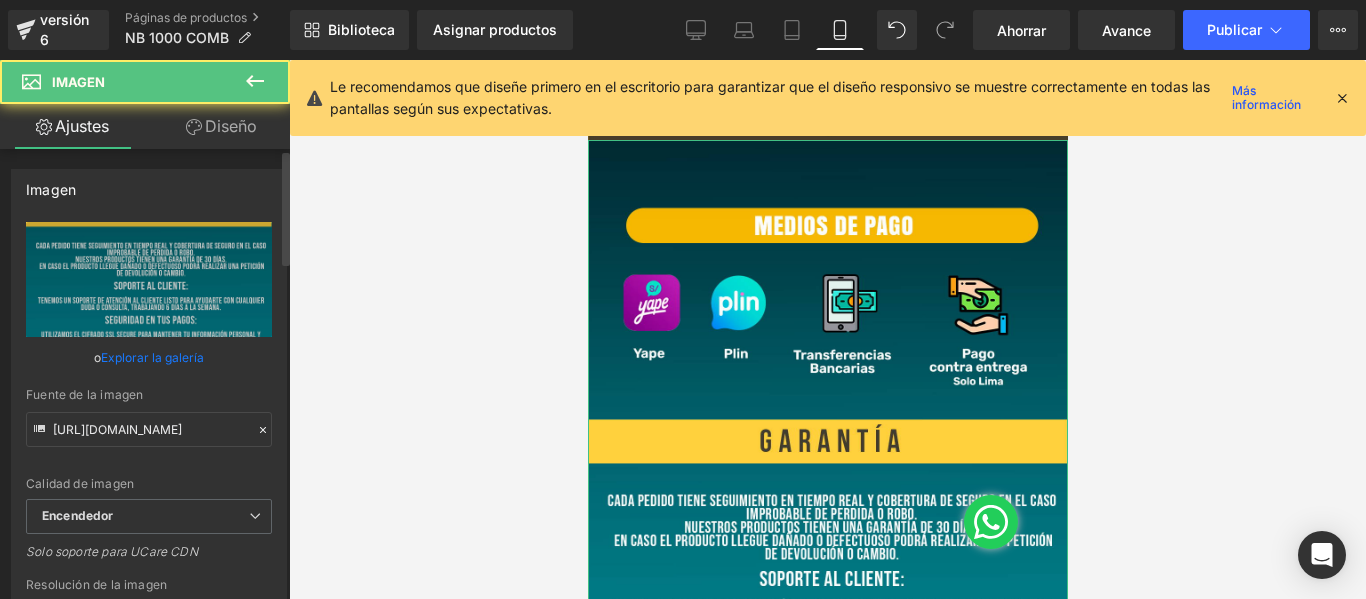 click on "Explorar la galería" at bounding box center (152, 357) 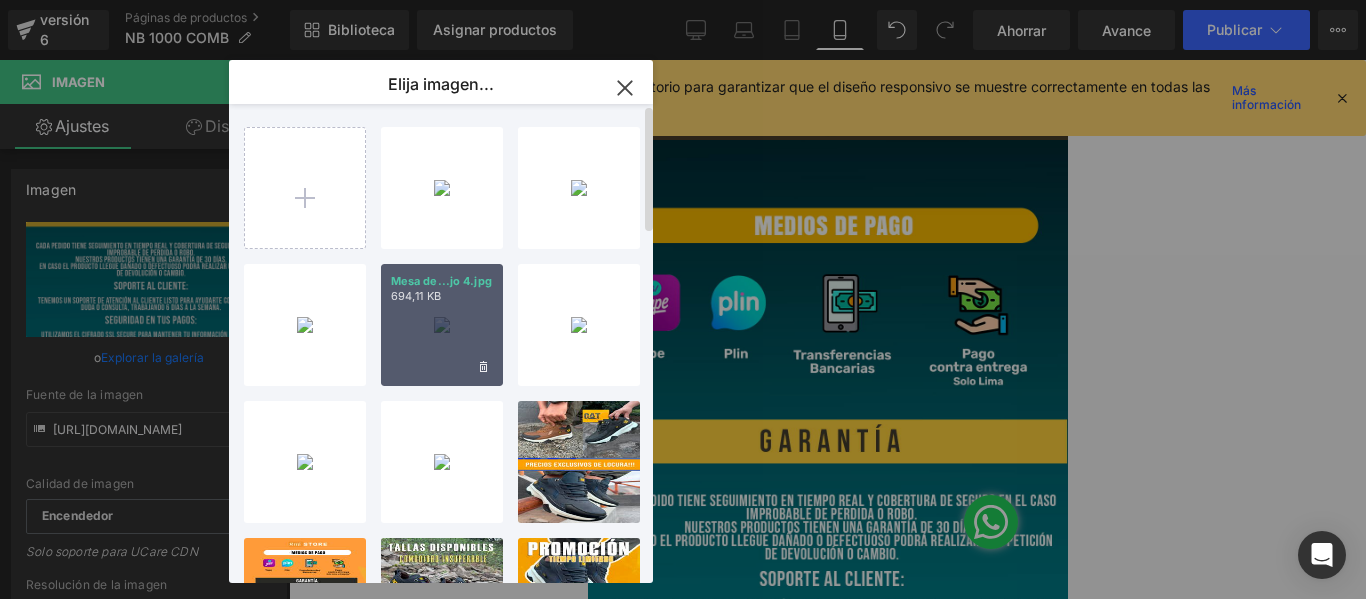click on "Mesa de...jo 4.jpg 694,11 KB" at bounding box center [442, 325] 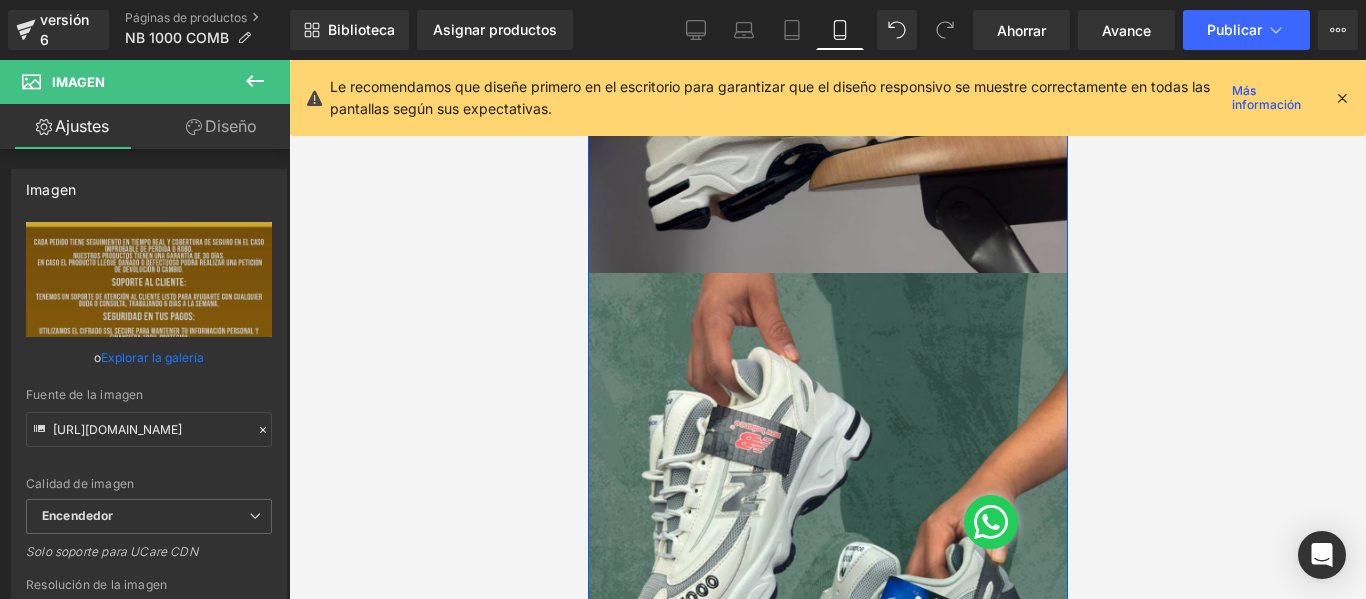 scroll, scrollTop: 0, scrollLeft: 0, axis: both 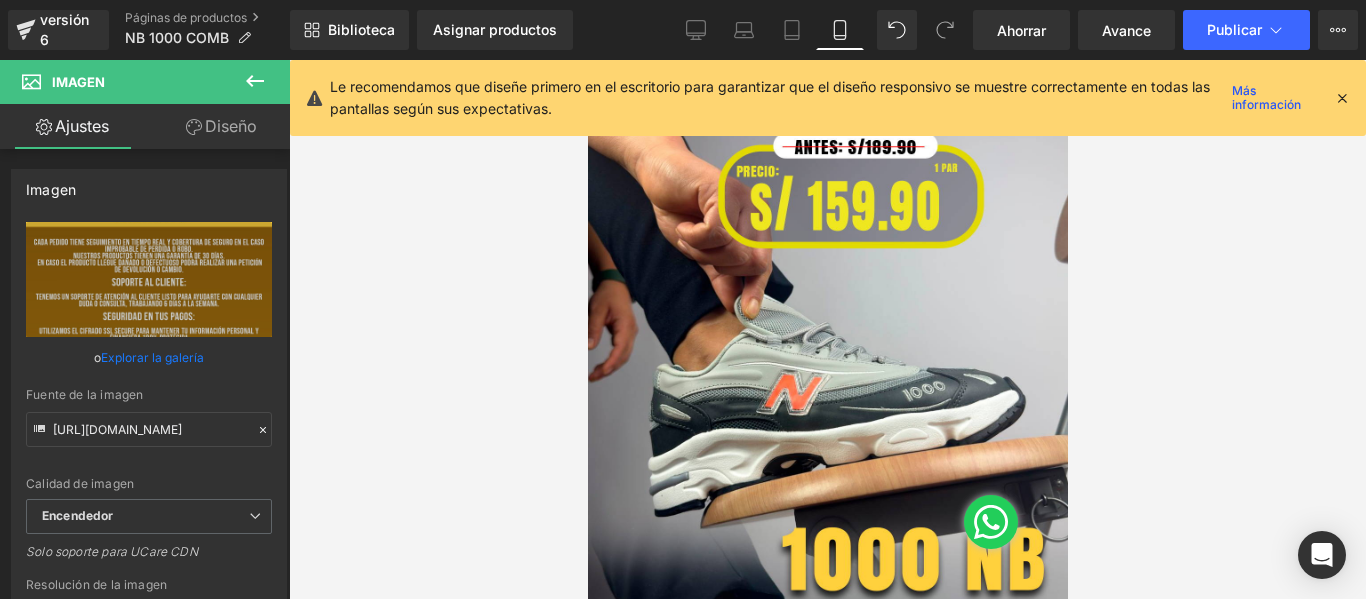 click at bounding box center [827, 329] 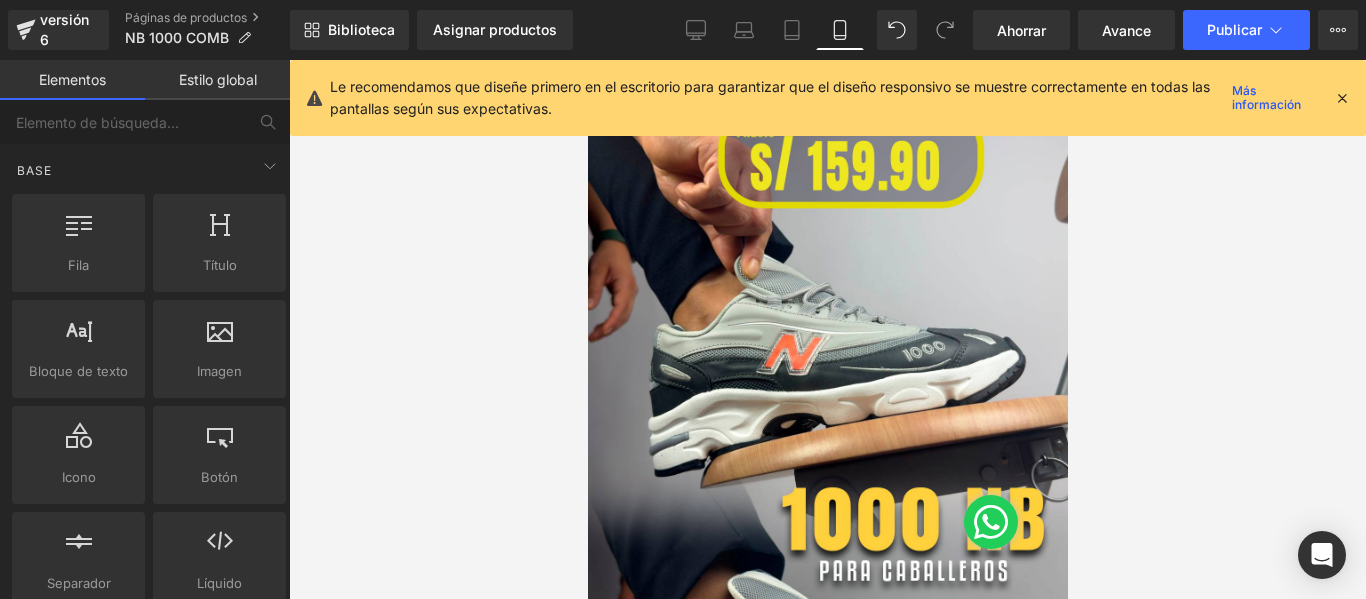 scroll, scrollTop: 0, scrollLeft: 0, axis: both 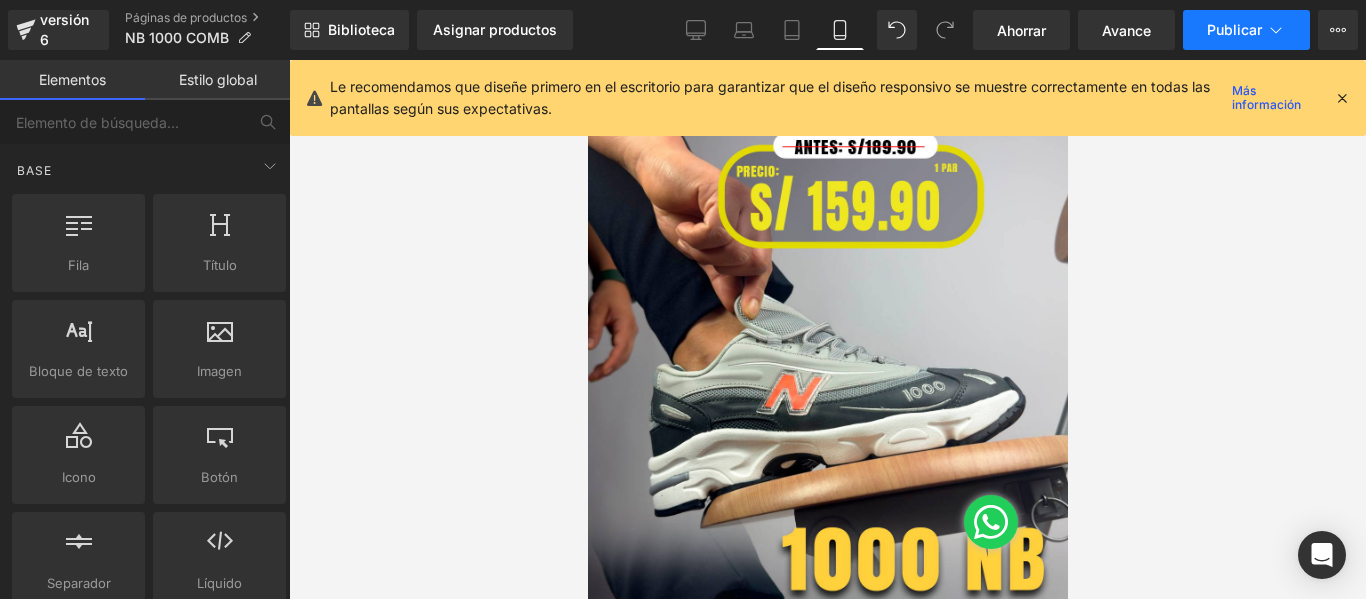 click on "Publicar" at bounding box center [1234, 29] 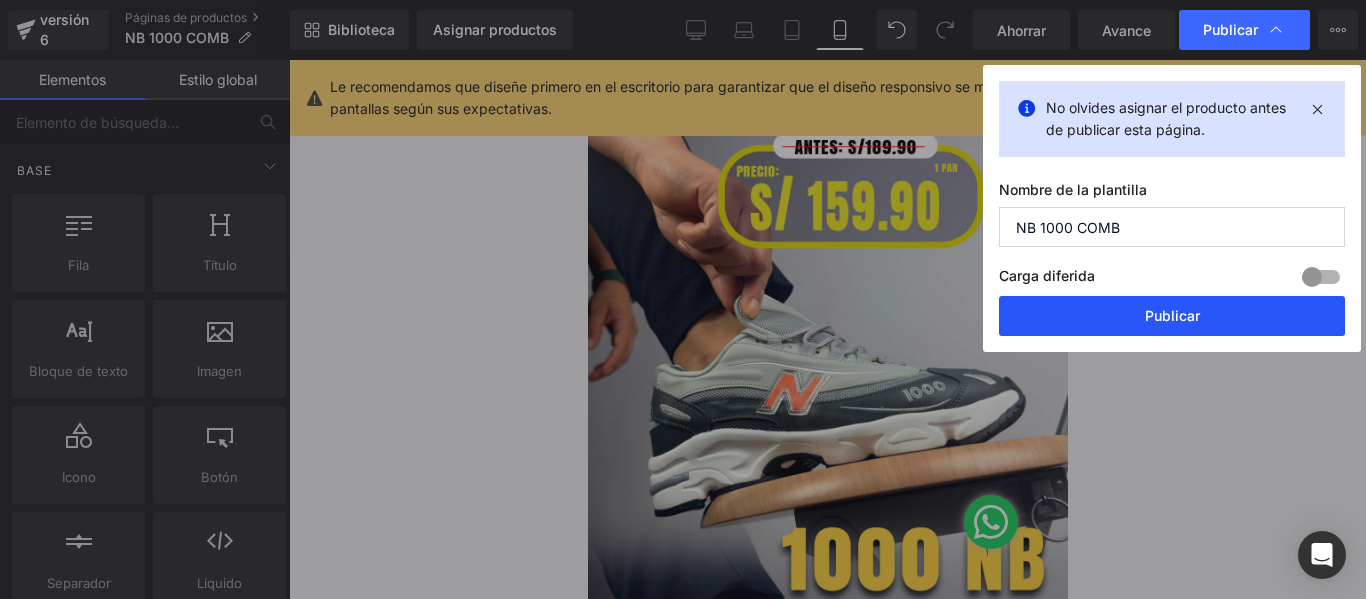 click on "Publicar" at bounding box center (1172, 316) 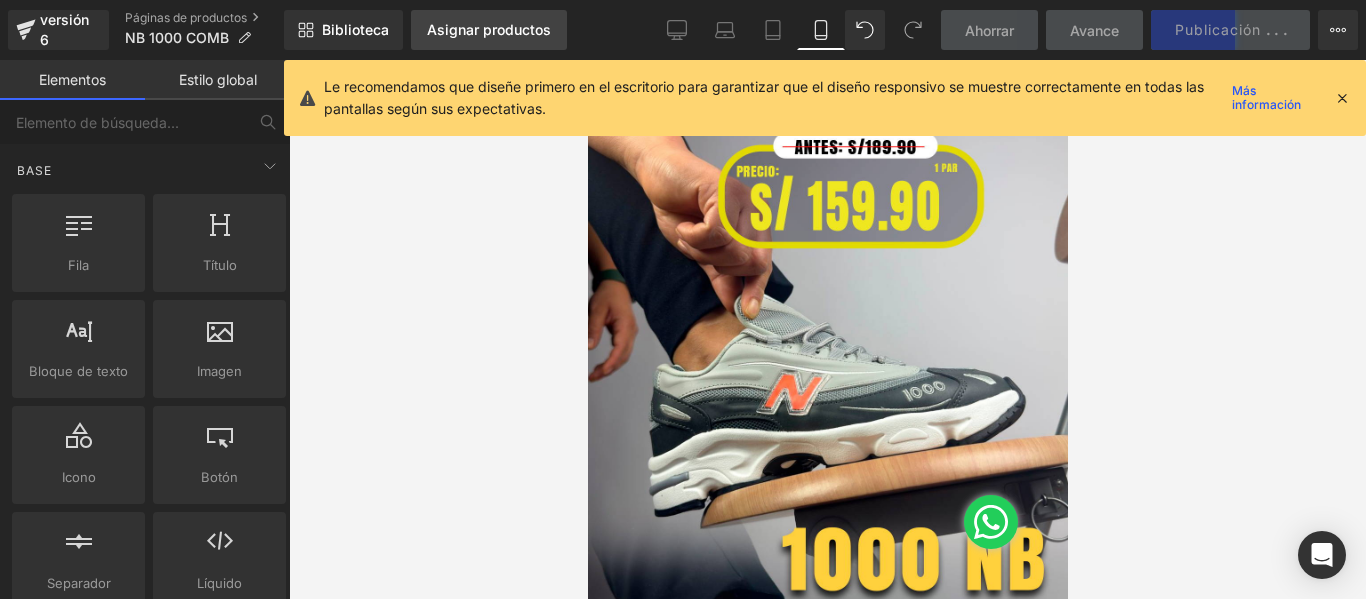 click on "Asignar productos" at bounding box center [489, 29] 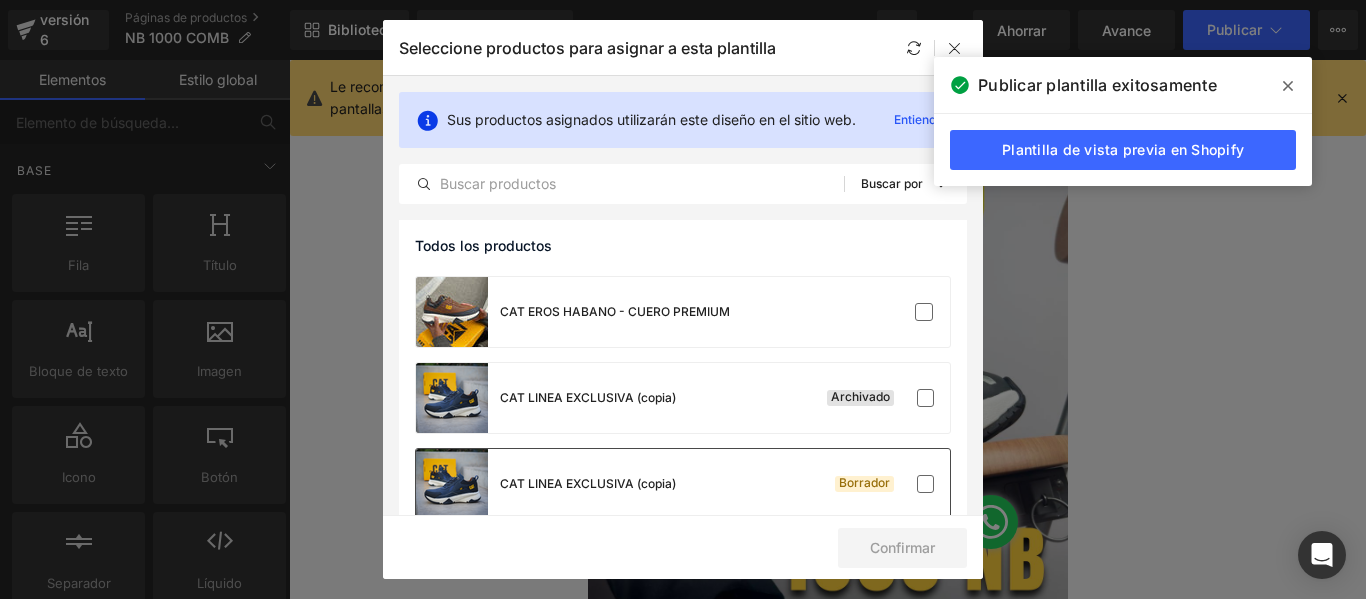 scroll, scrollTop: 1320, scrollLeft: 0, axis: vertical 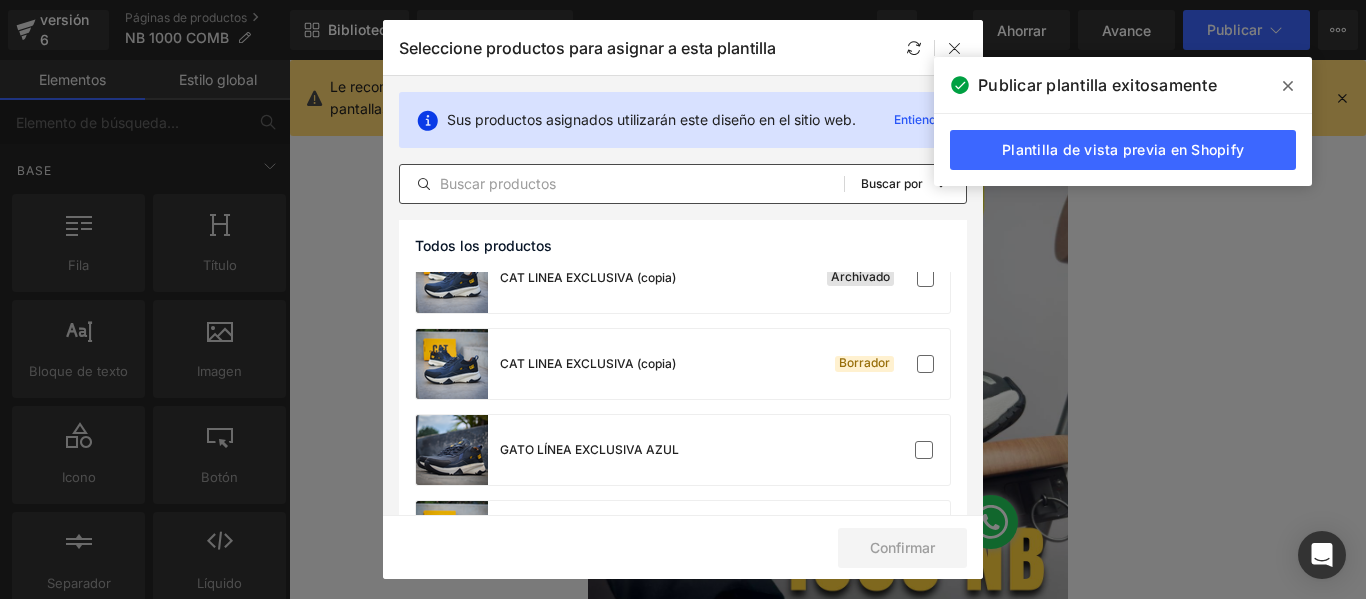click at bounding box center [622, 184] 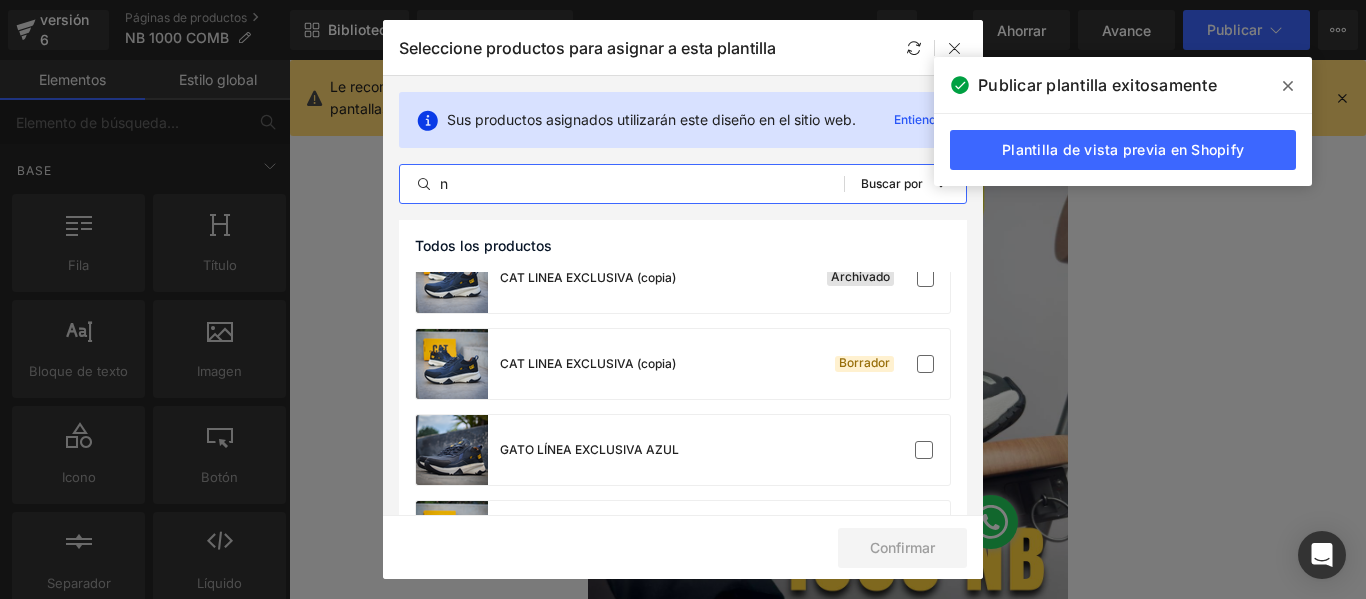 scroll, scrollTop: 0, scrollLeft: 0, axis: both 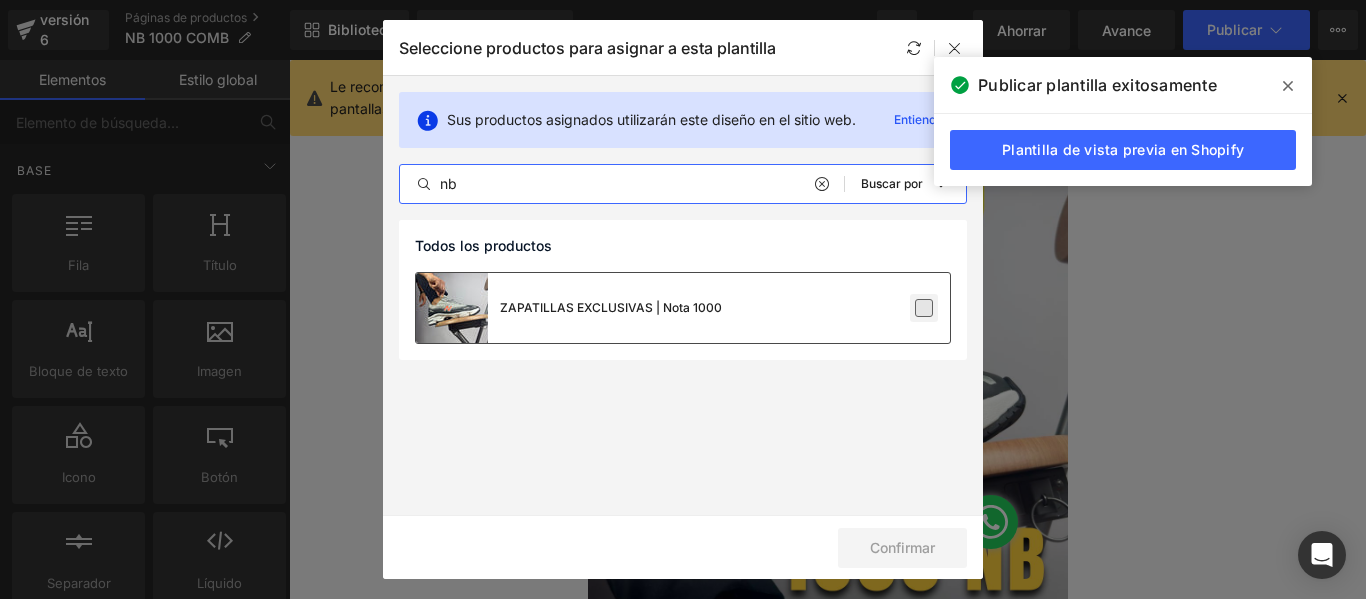 type on "nb" 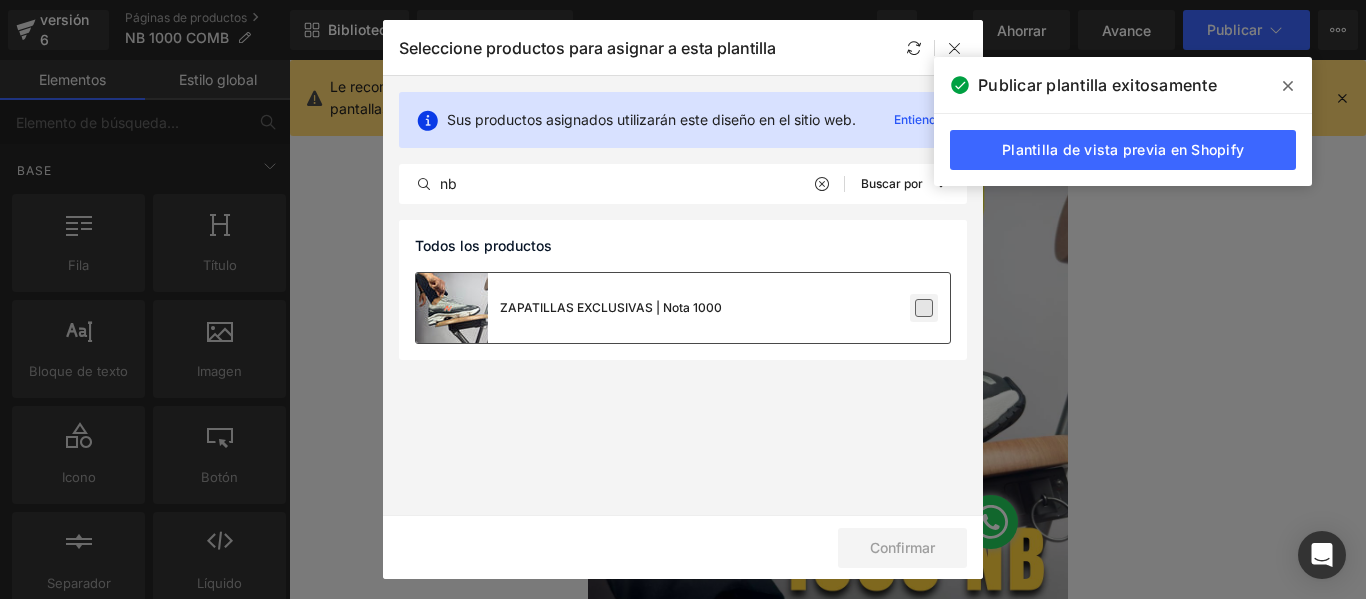 click at bounding box center [924, 308] 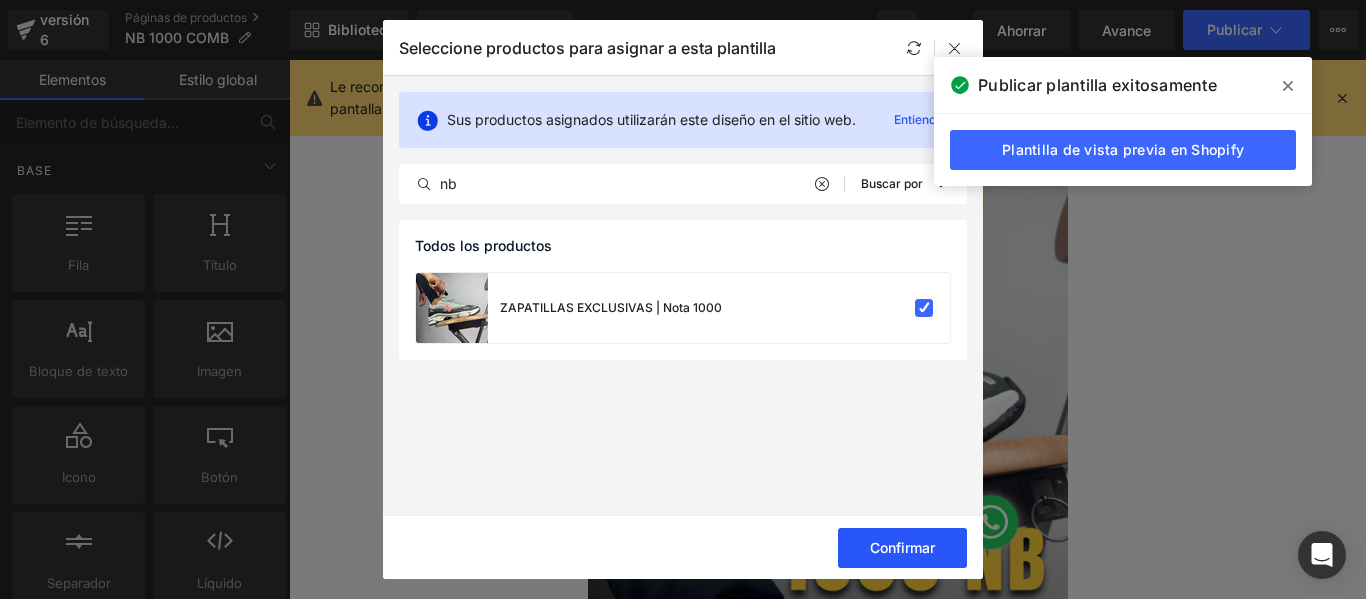click on "Confirmar" at bounding box center [902, 547] 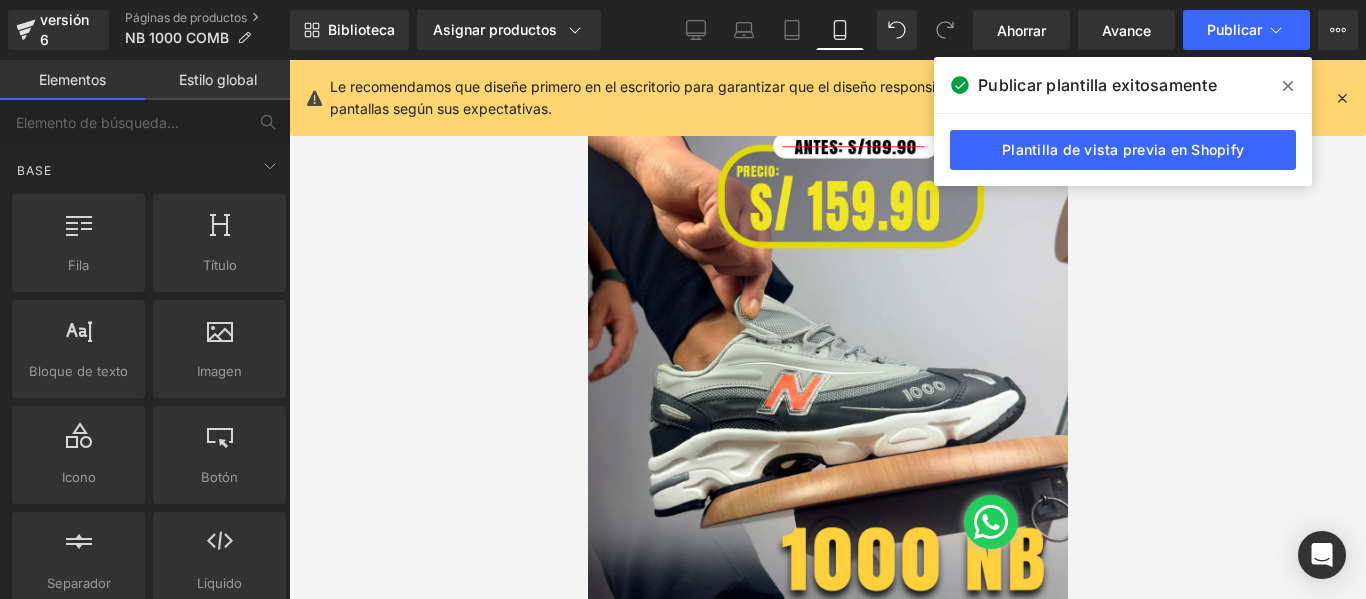 click 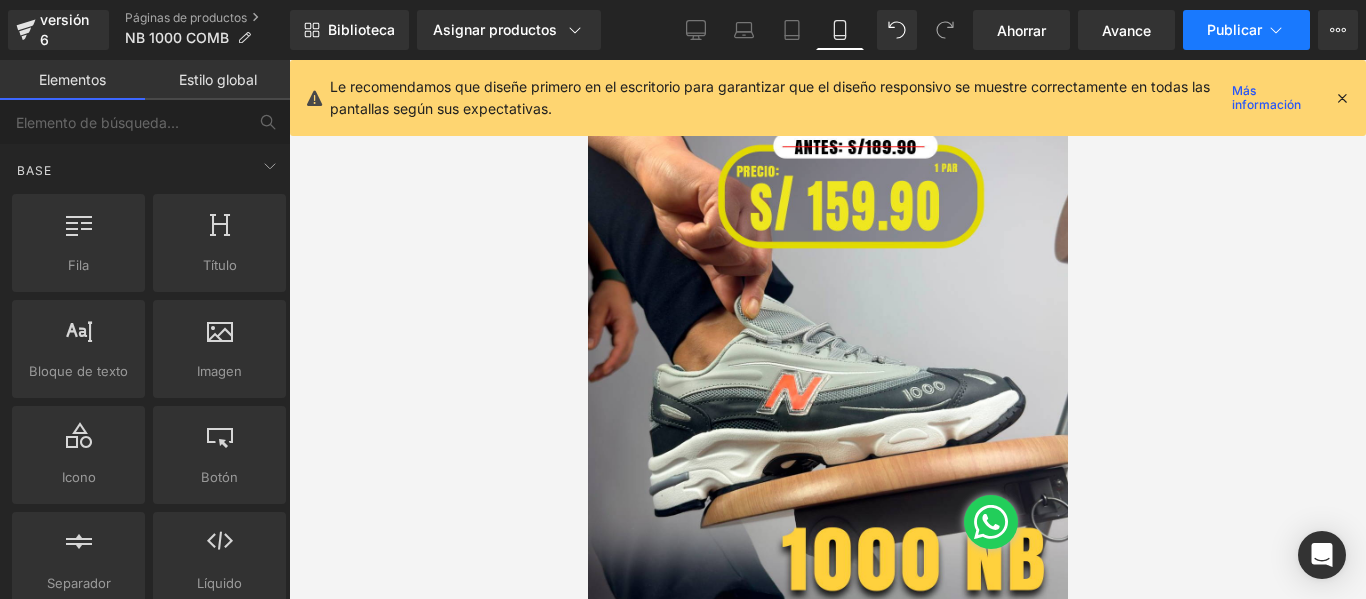 click on "Publicar" at bounding box center (1246, 30) 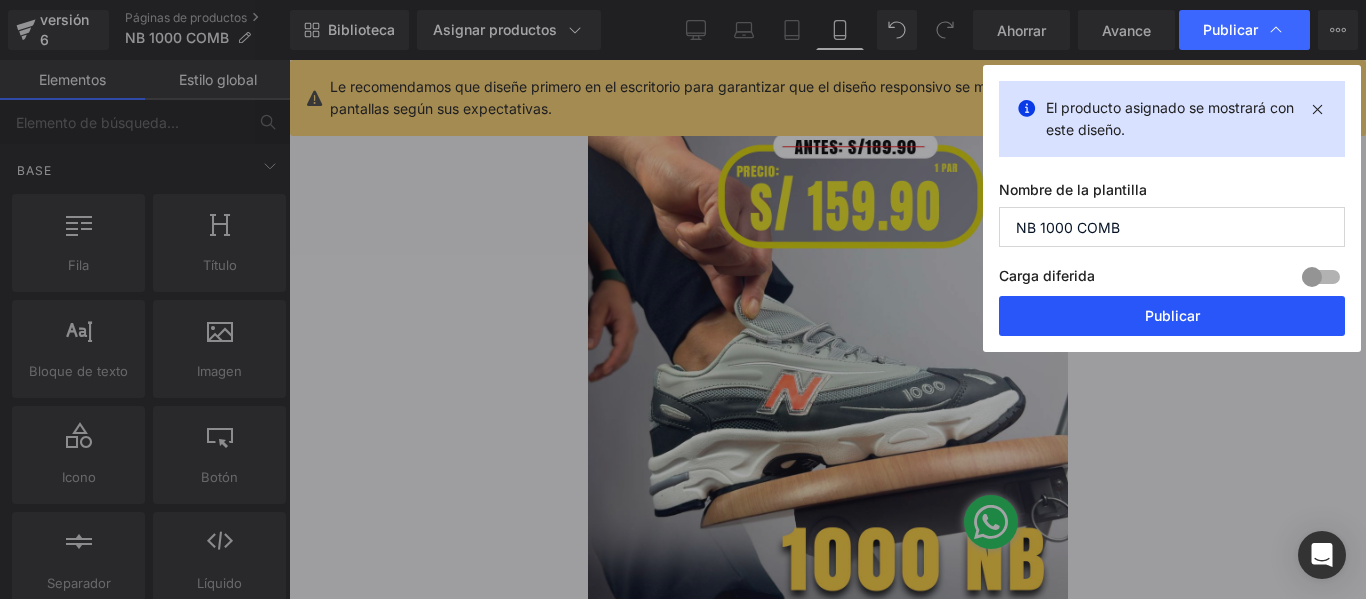 click on "Publicar" at bounding box center (1172, 316) 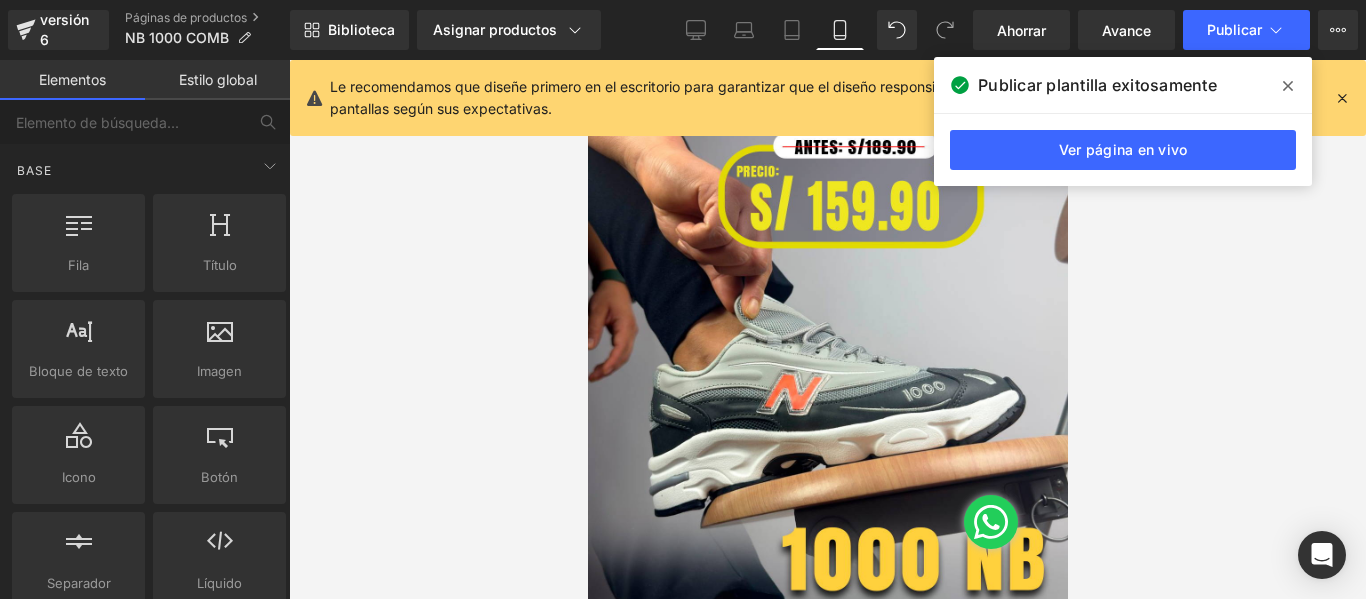 click at bounding box center [1288, 86] 